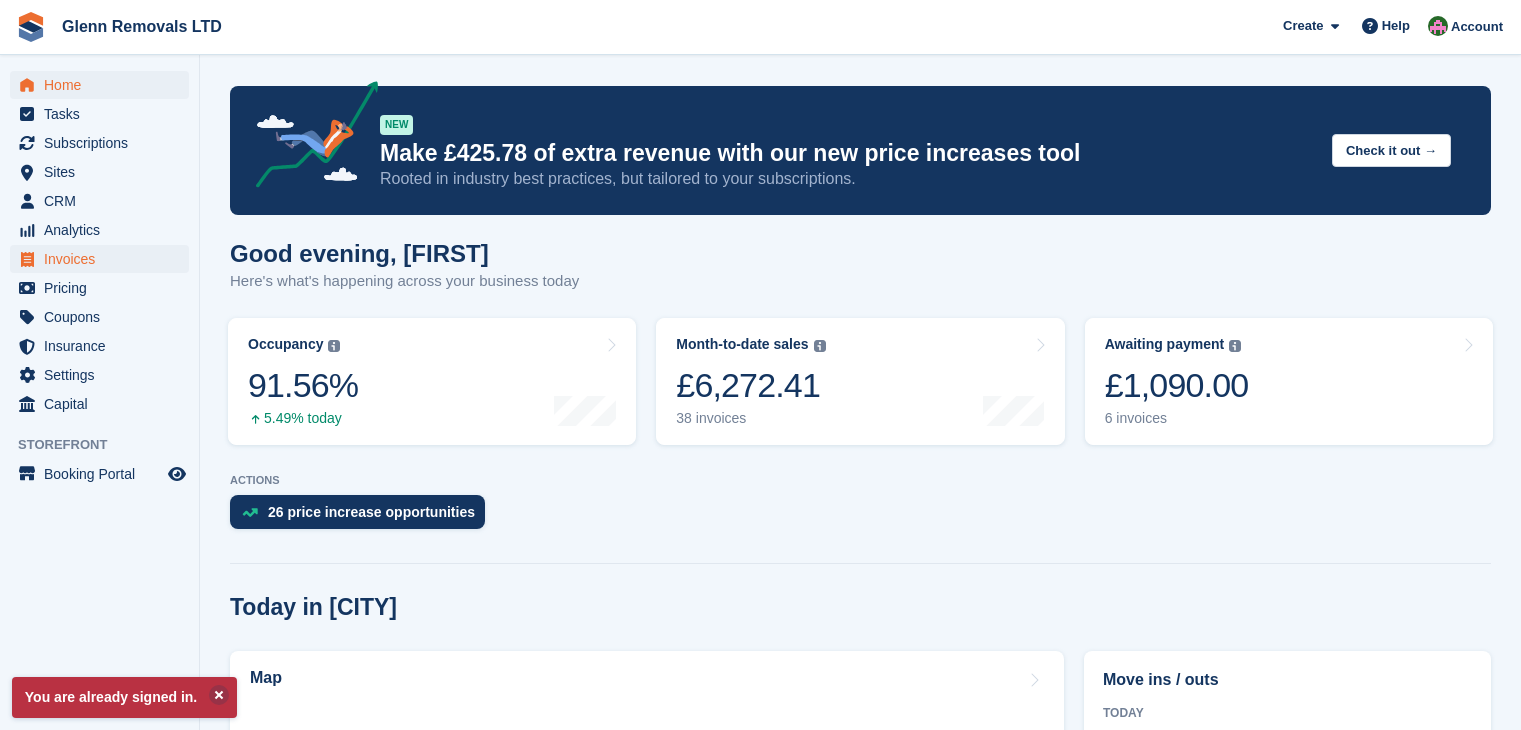 scroll, scrollTop: 0, scrollLeft: 0, axis: both 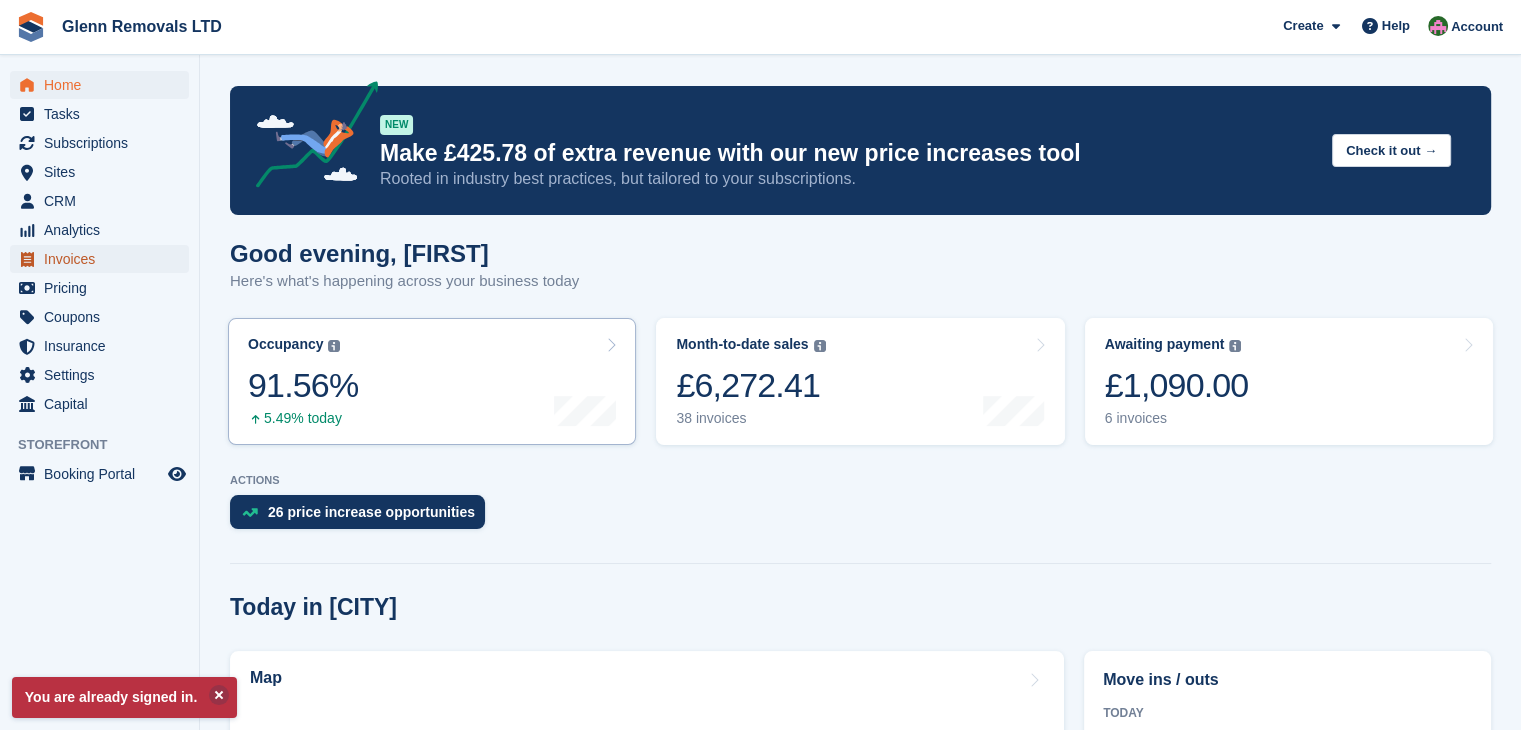 click on "Invoices" at bounding box center [104, 259] 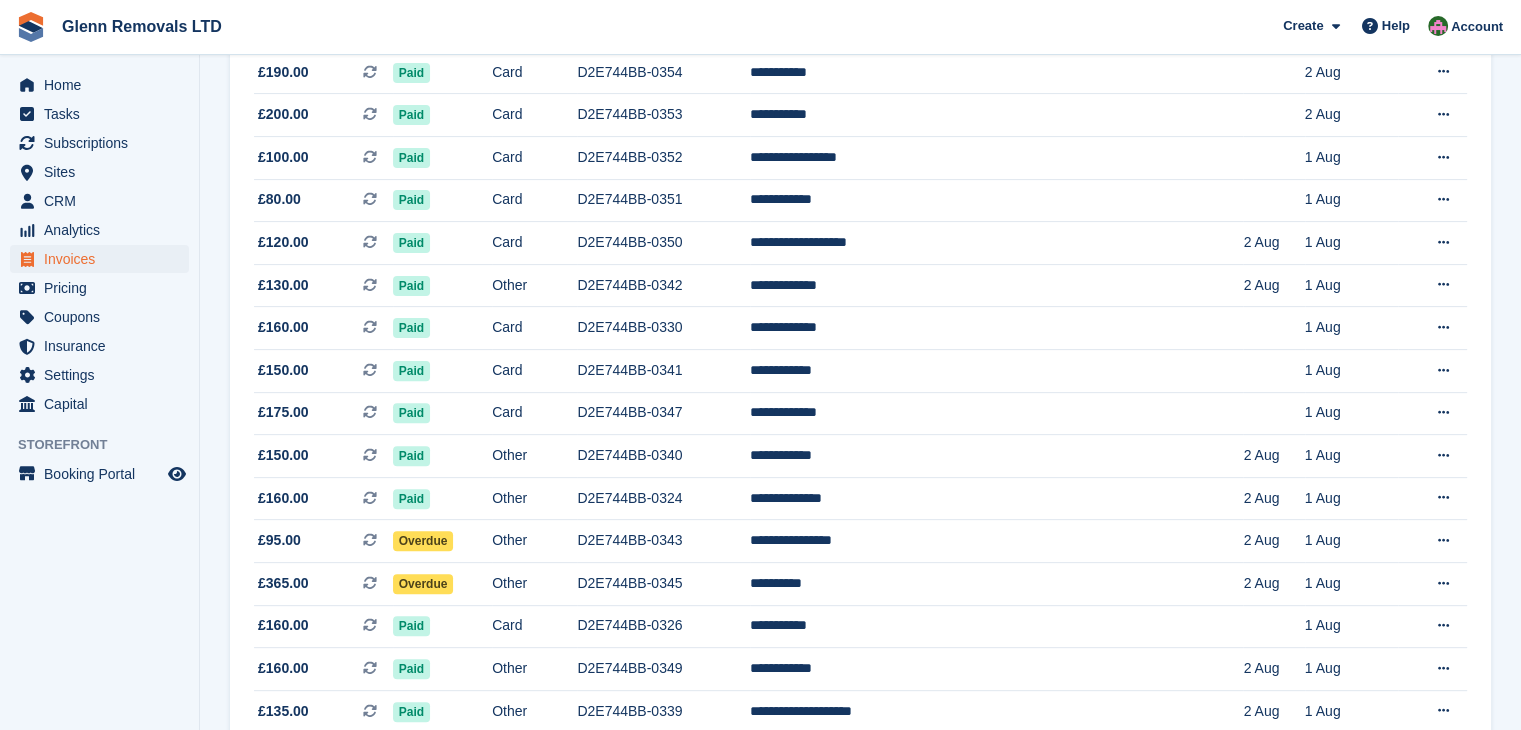 scroll, scrollTop: 800, scrollLeft: 0, axis: vertical 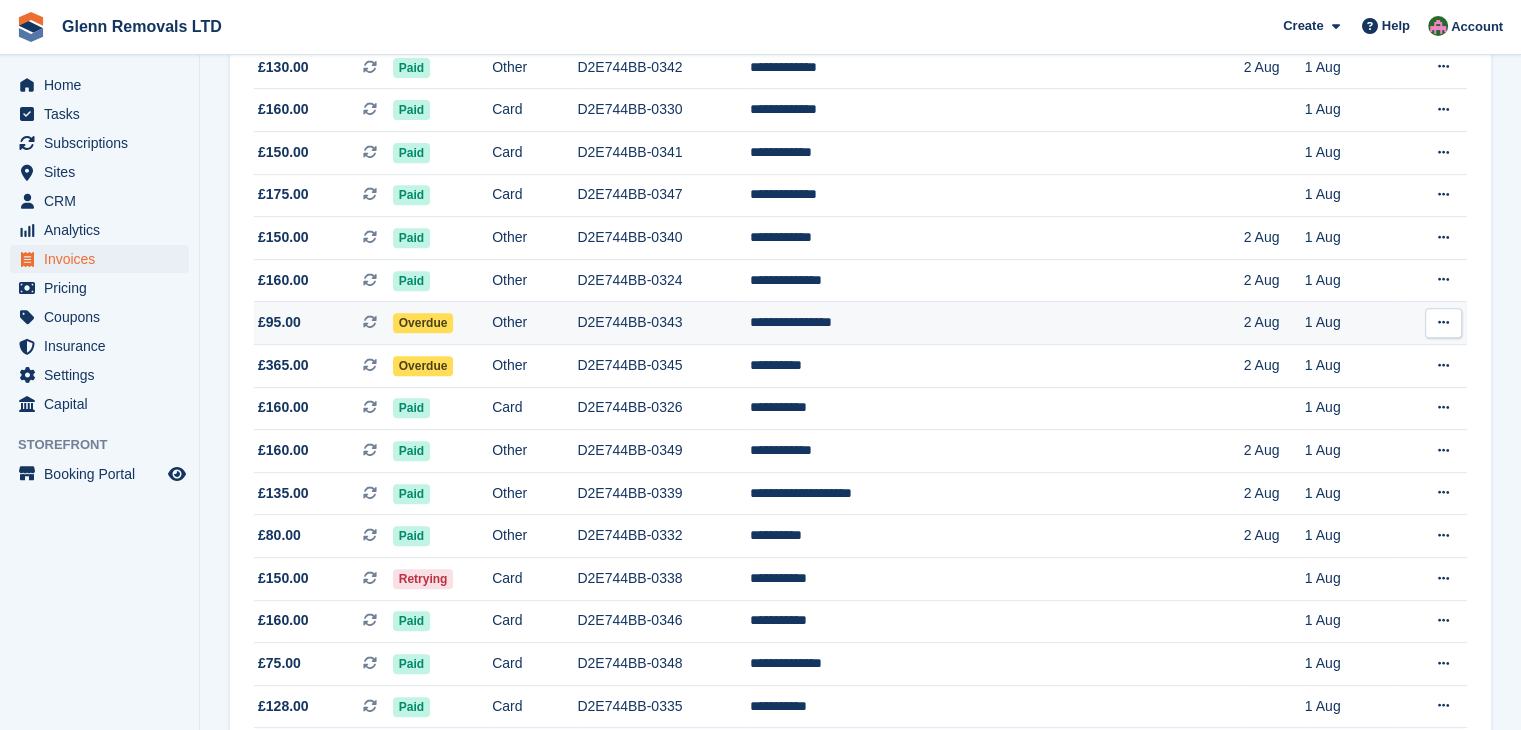 click on "D2E744BB-0343" at bounding box center (663, 323) 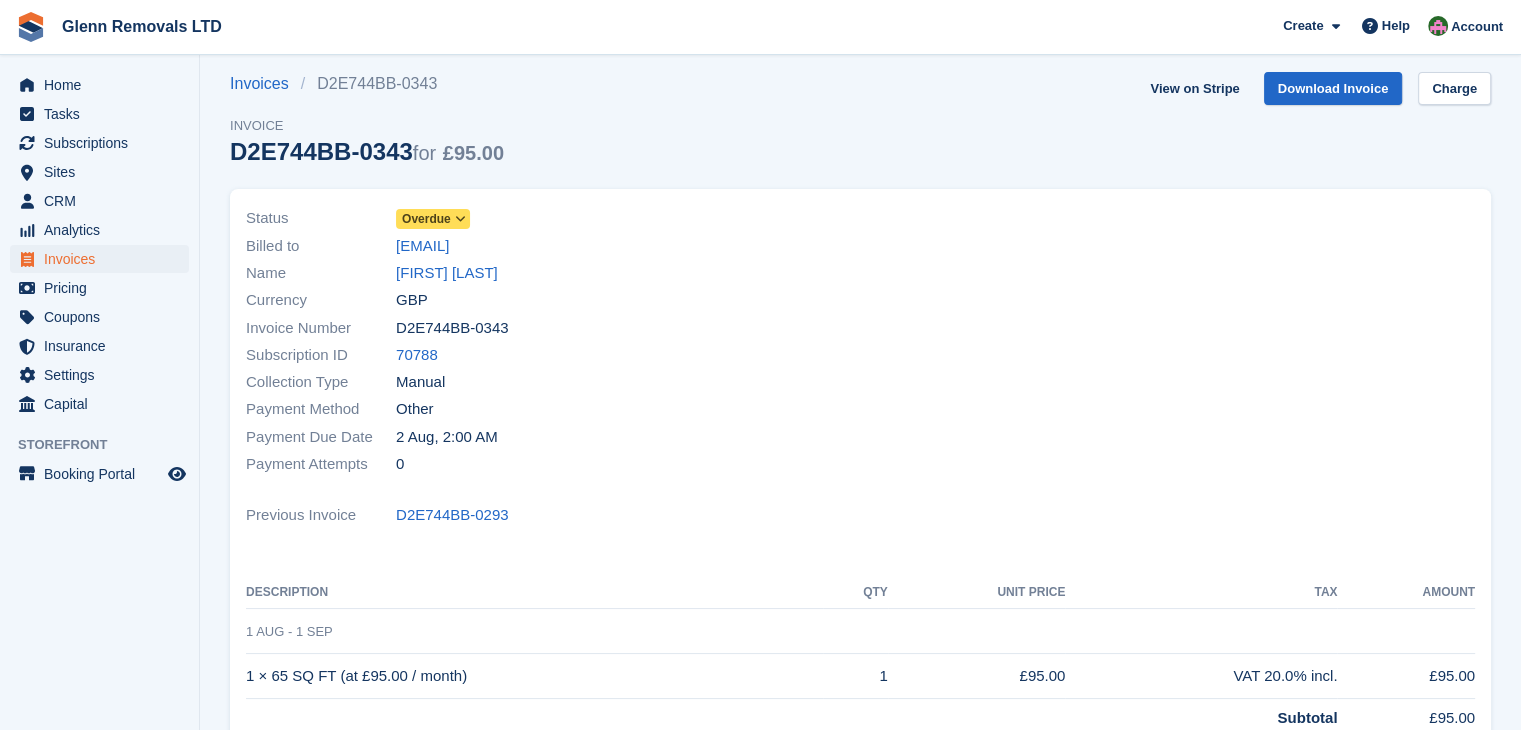 scroll, scrollTop: 0, scrollLeft: 0, axis: both 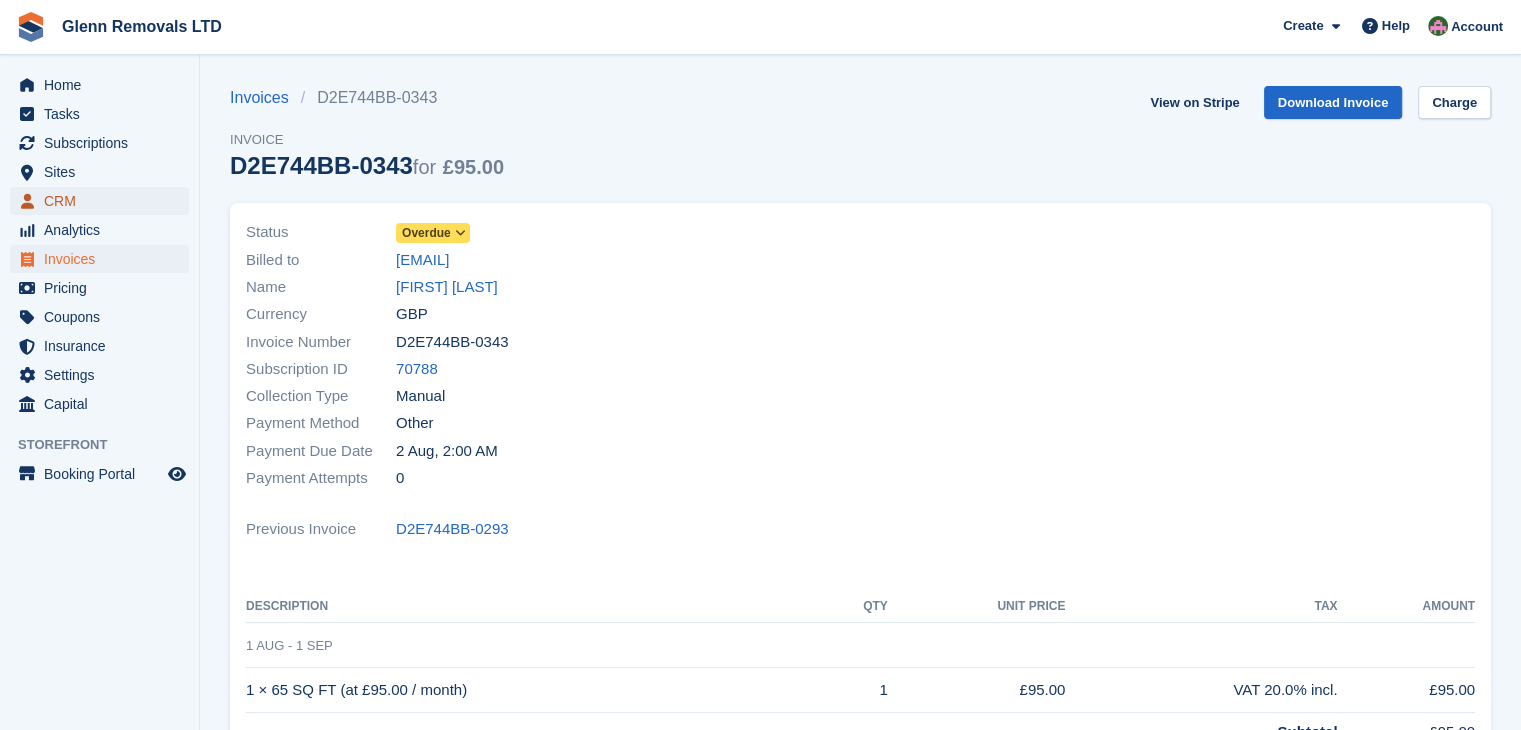 click on "CRM" at bounding box center [104, 201] 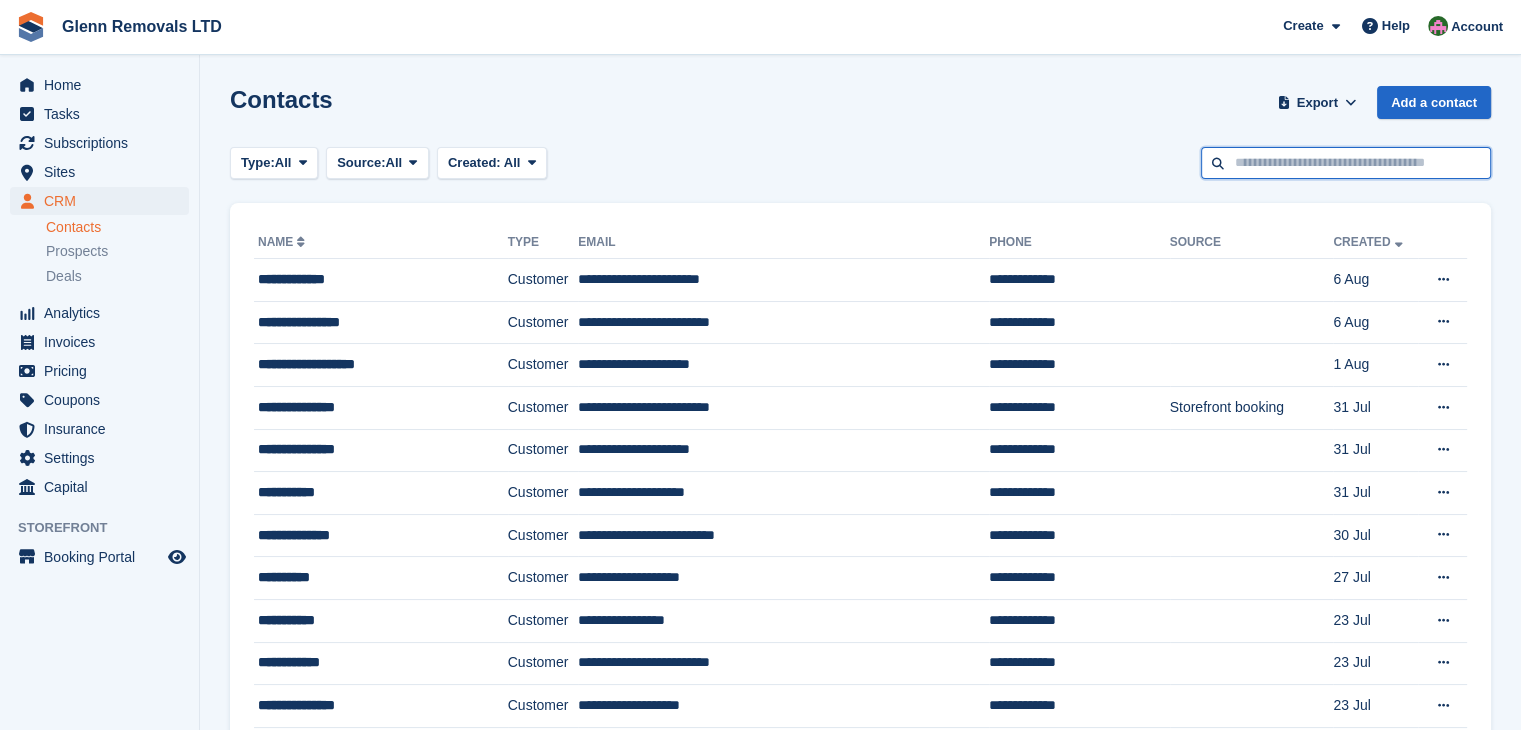 click at bounding box center (1346, 163) 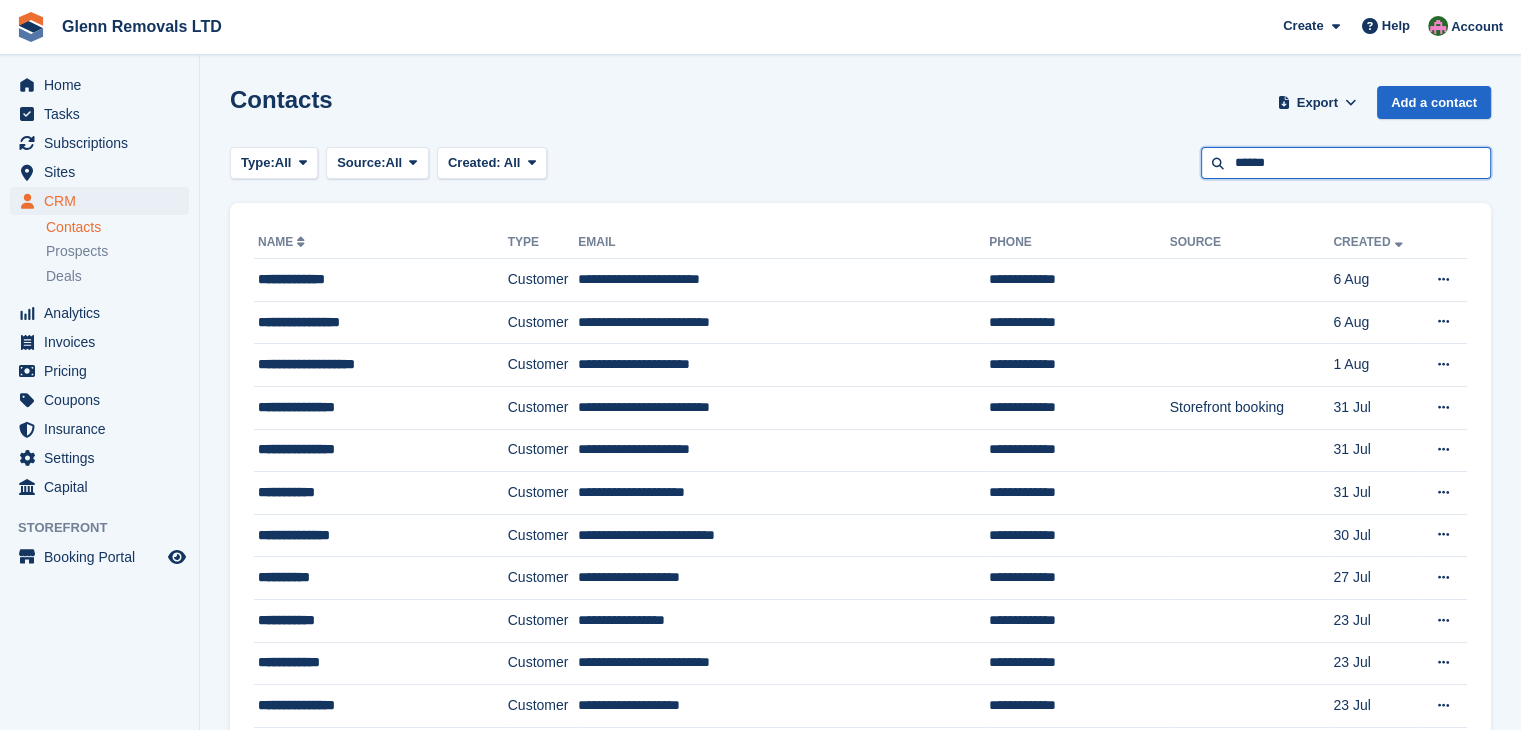 type on "******" 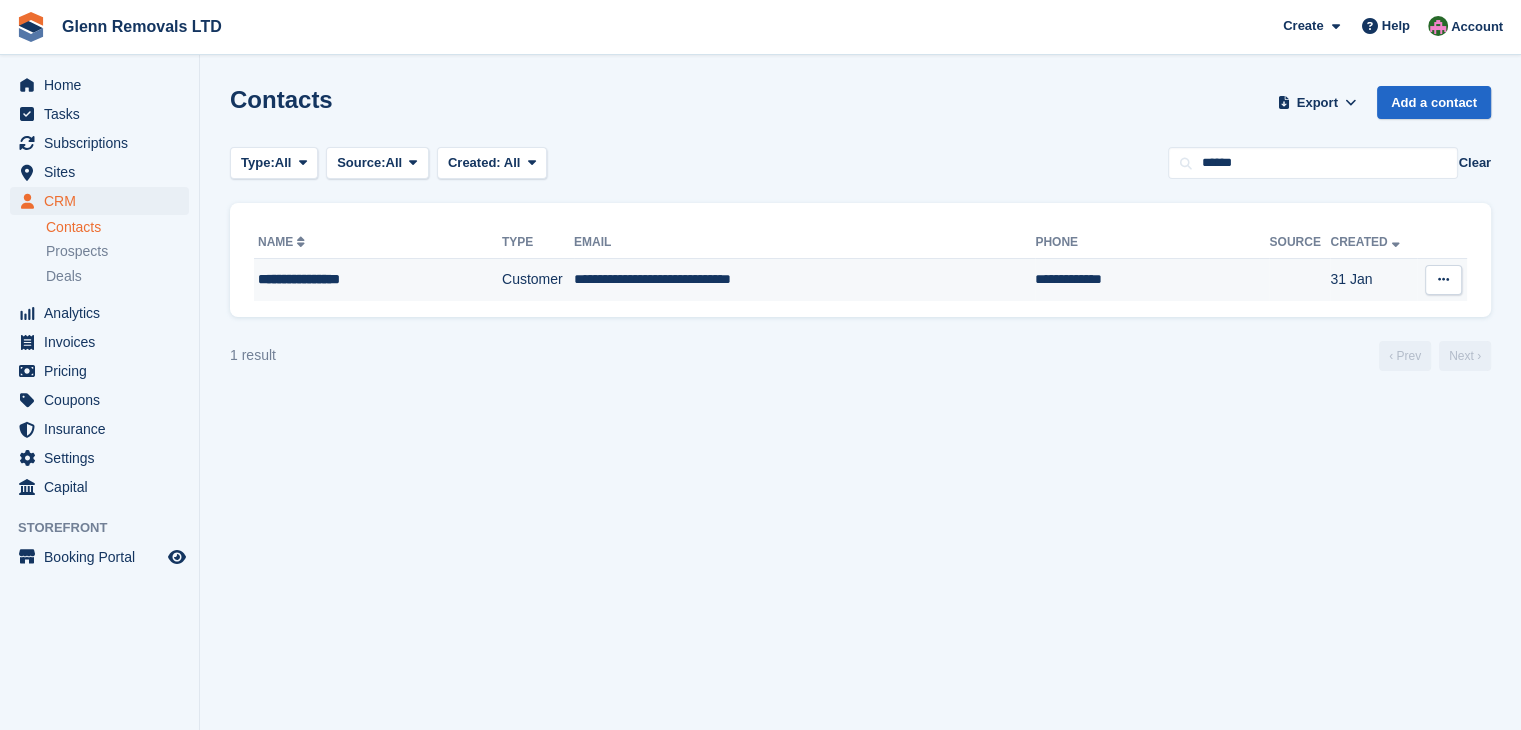 click on "**********" at bounding box center [360, 279] 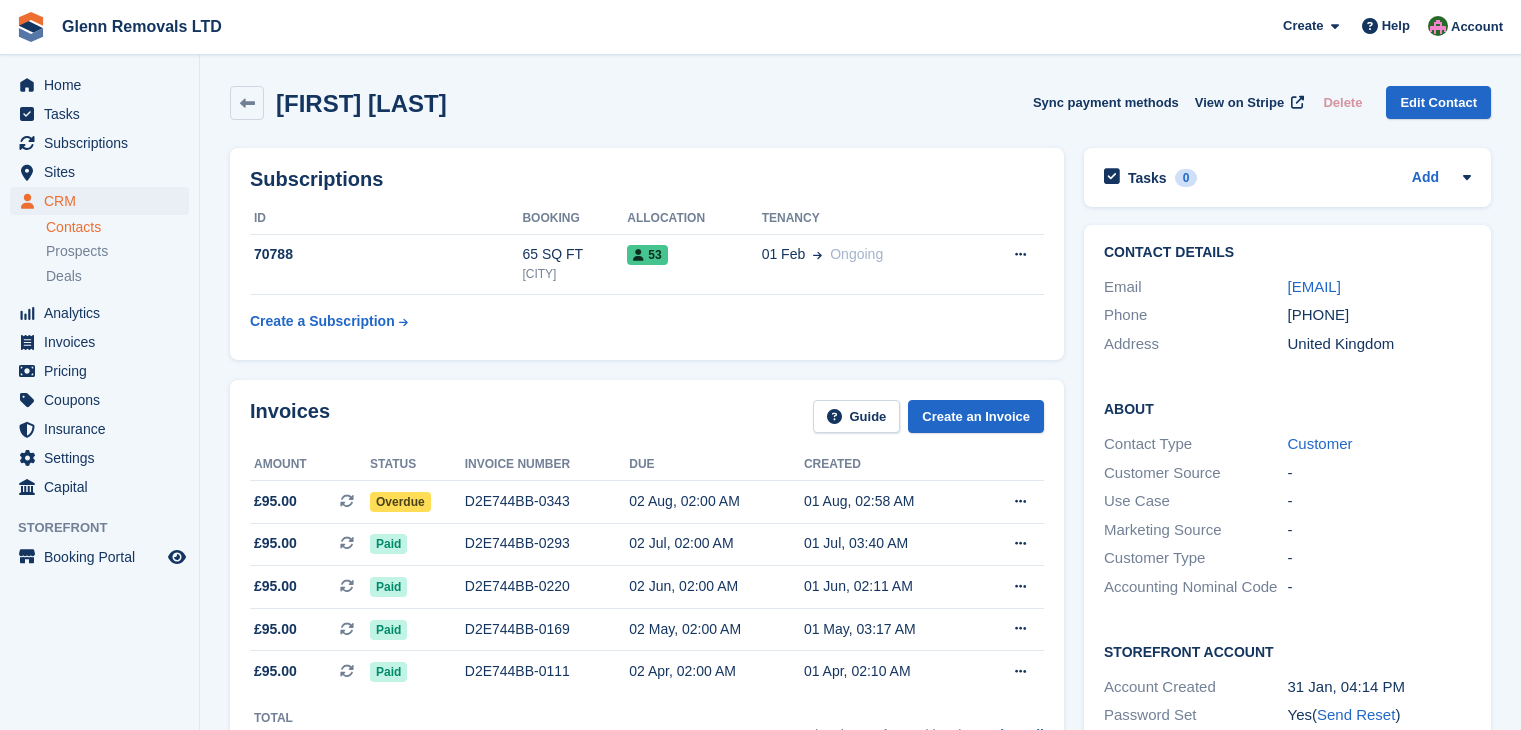 scroll, scrollTop: 0, scrollLeft: 0, axis: both 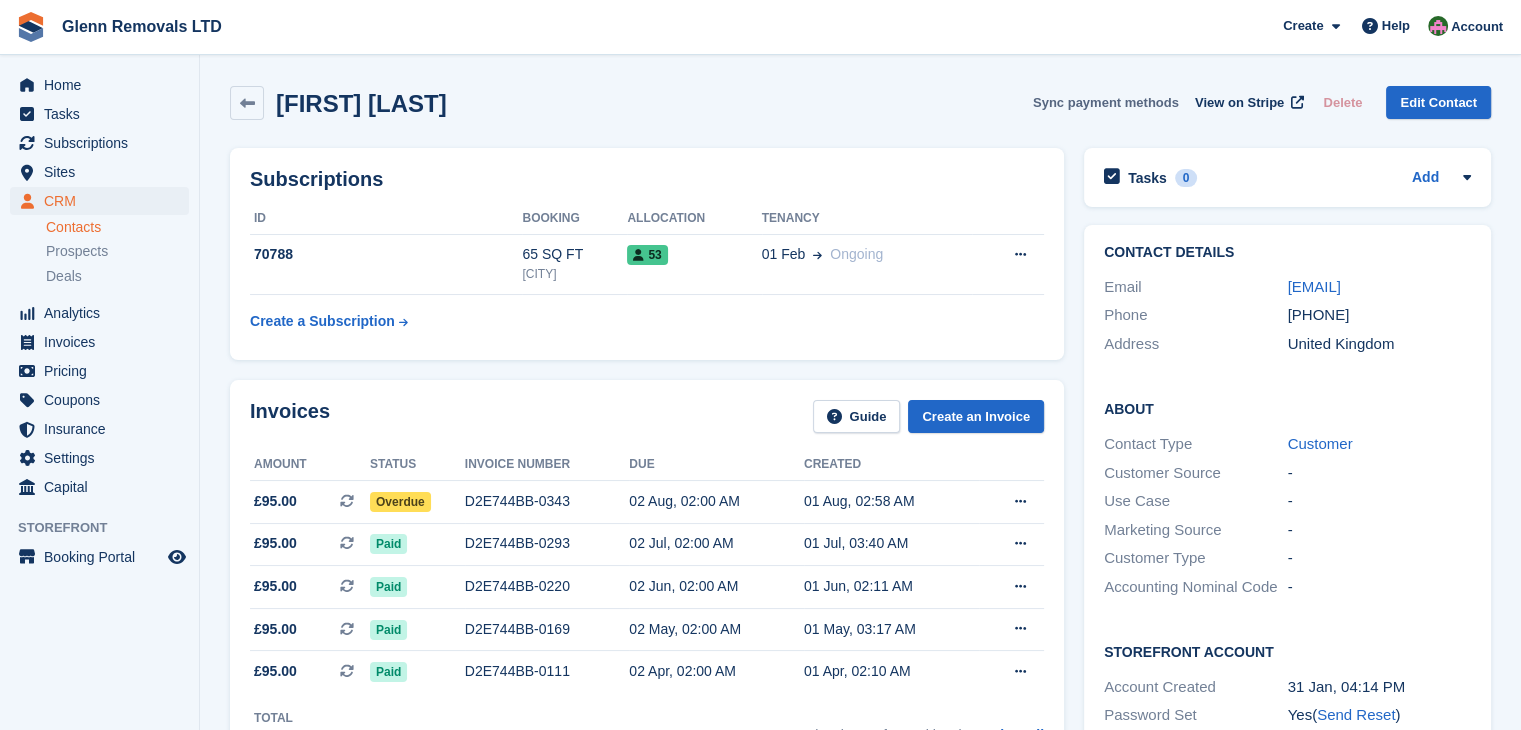click on "Sync payment methods" at bounding box center [1106, 102] 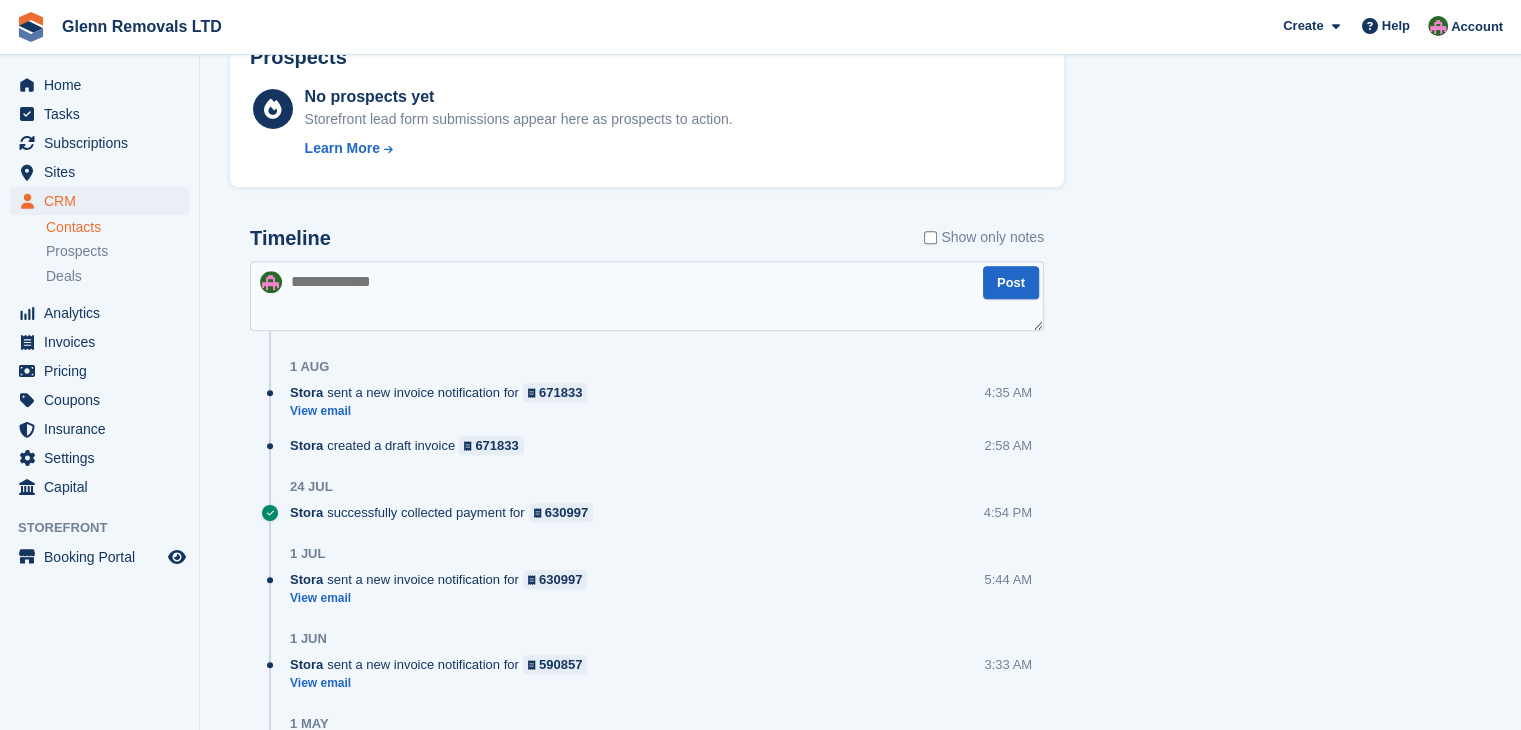 scroll, scrollTop: 1000, scrollLeft: 0, axis: vertical 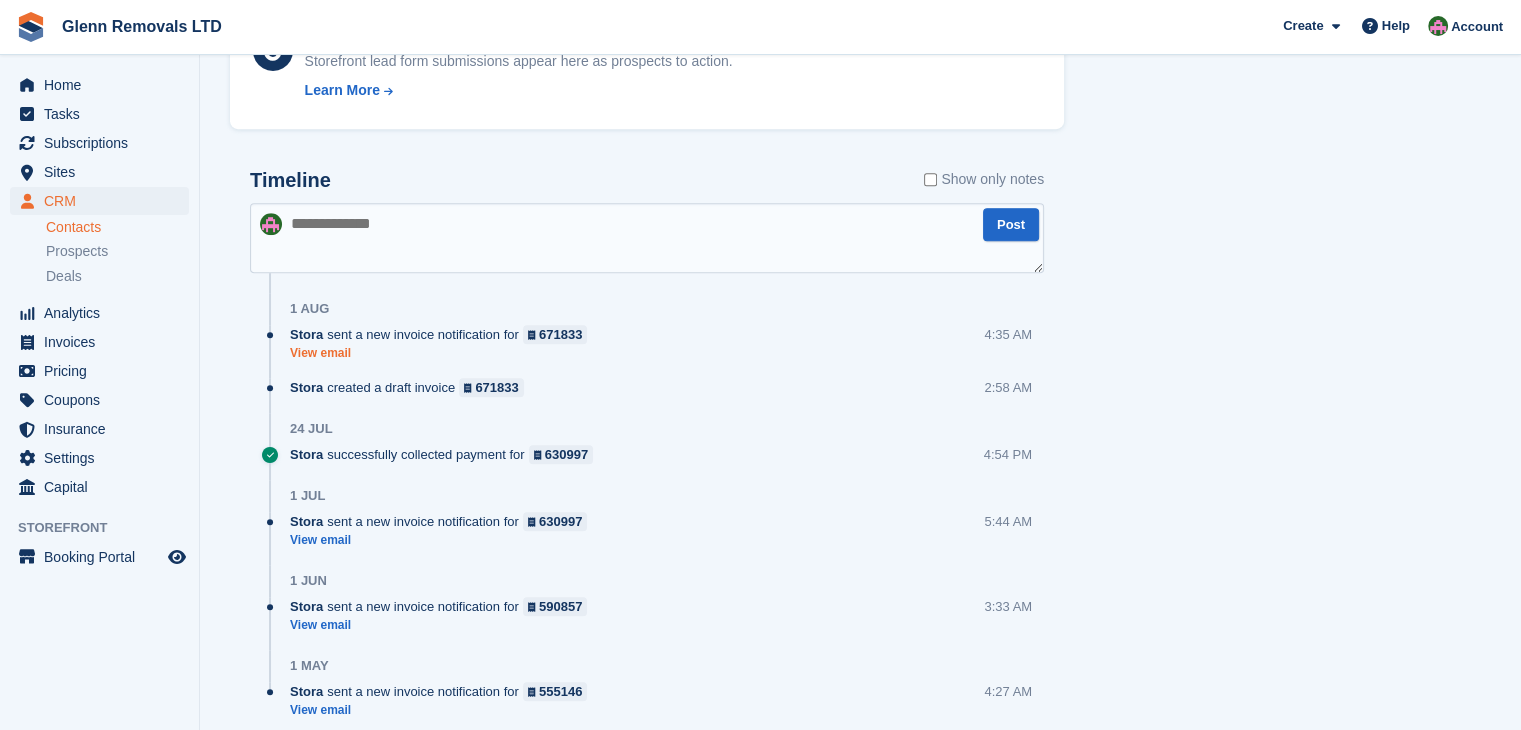 click on "View email" at bounding box center (443, 353) 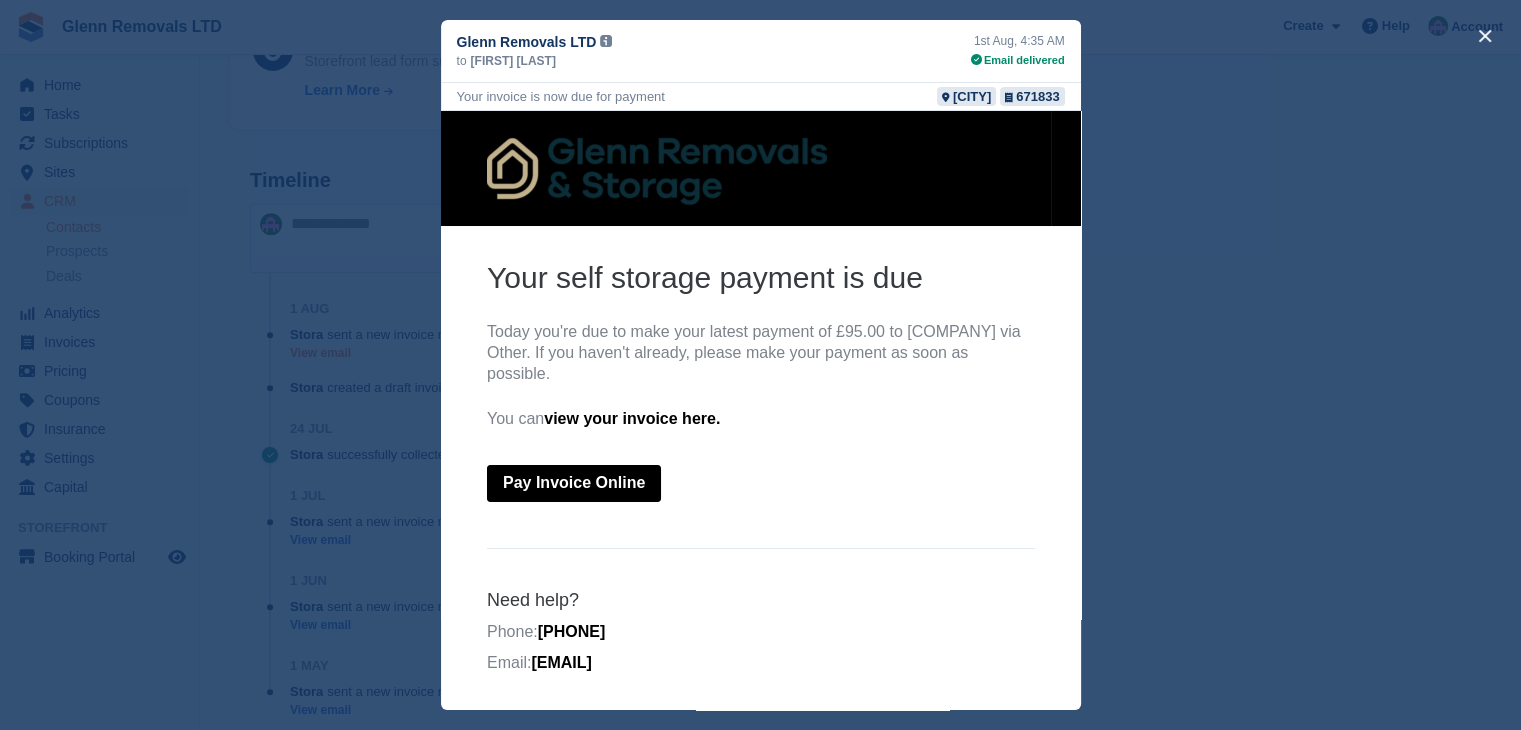 scroll, scrollTop: 0, scrollLeft: 0, axis: both 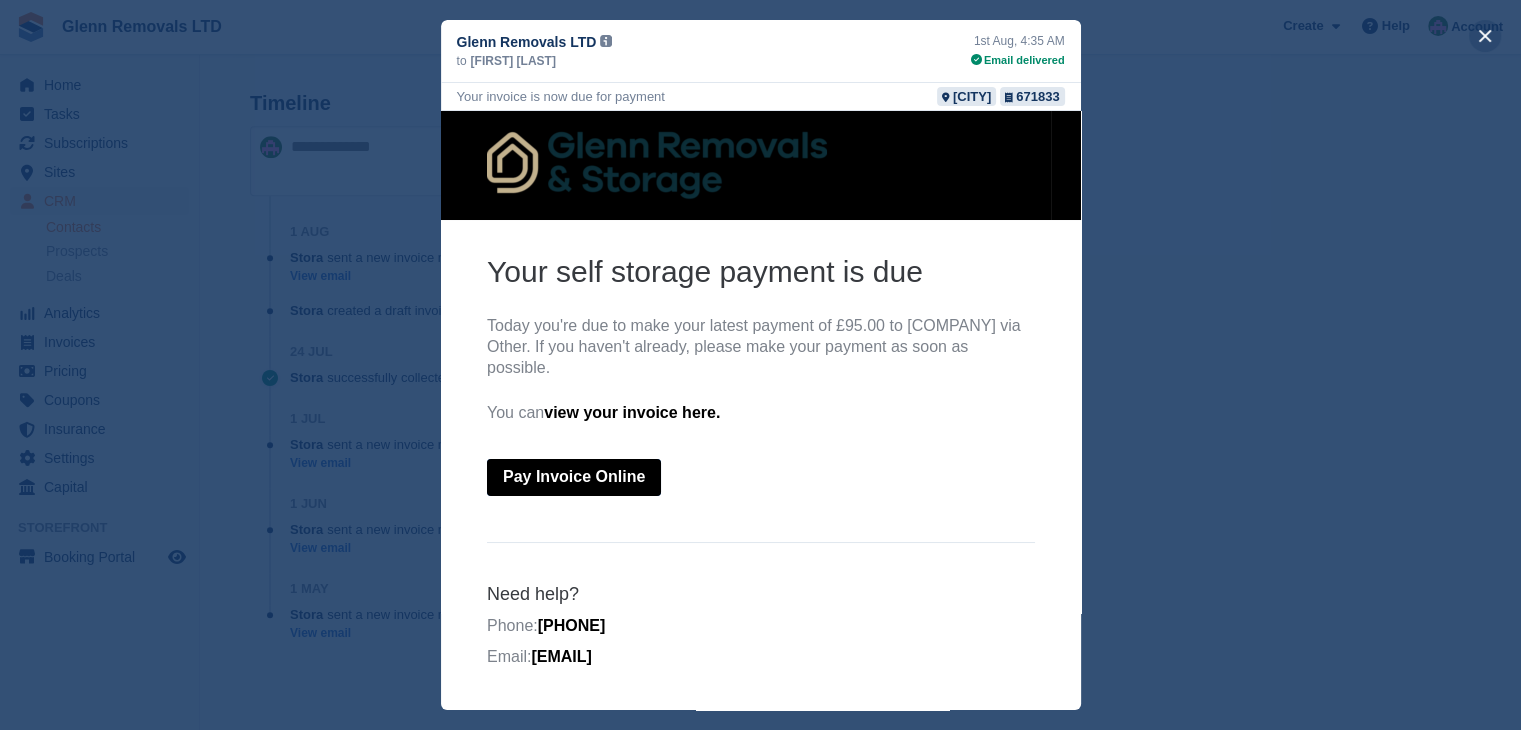 click at bounding box center [1485, 36] 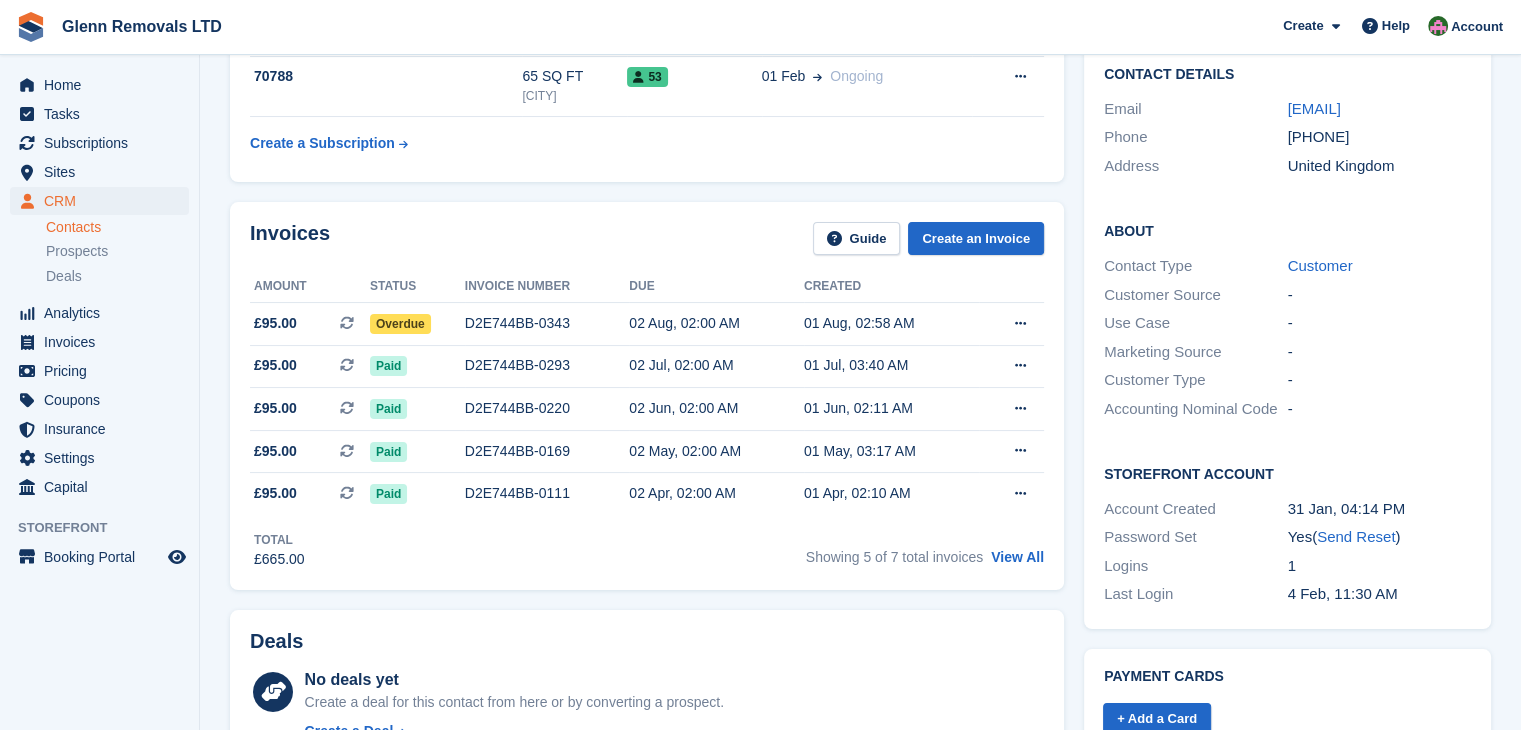 scroll, scrollTop: 0, scrollLeft: 0, axis: both 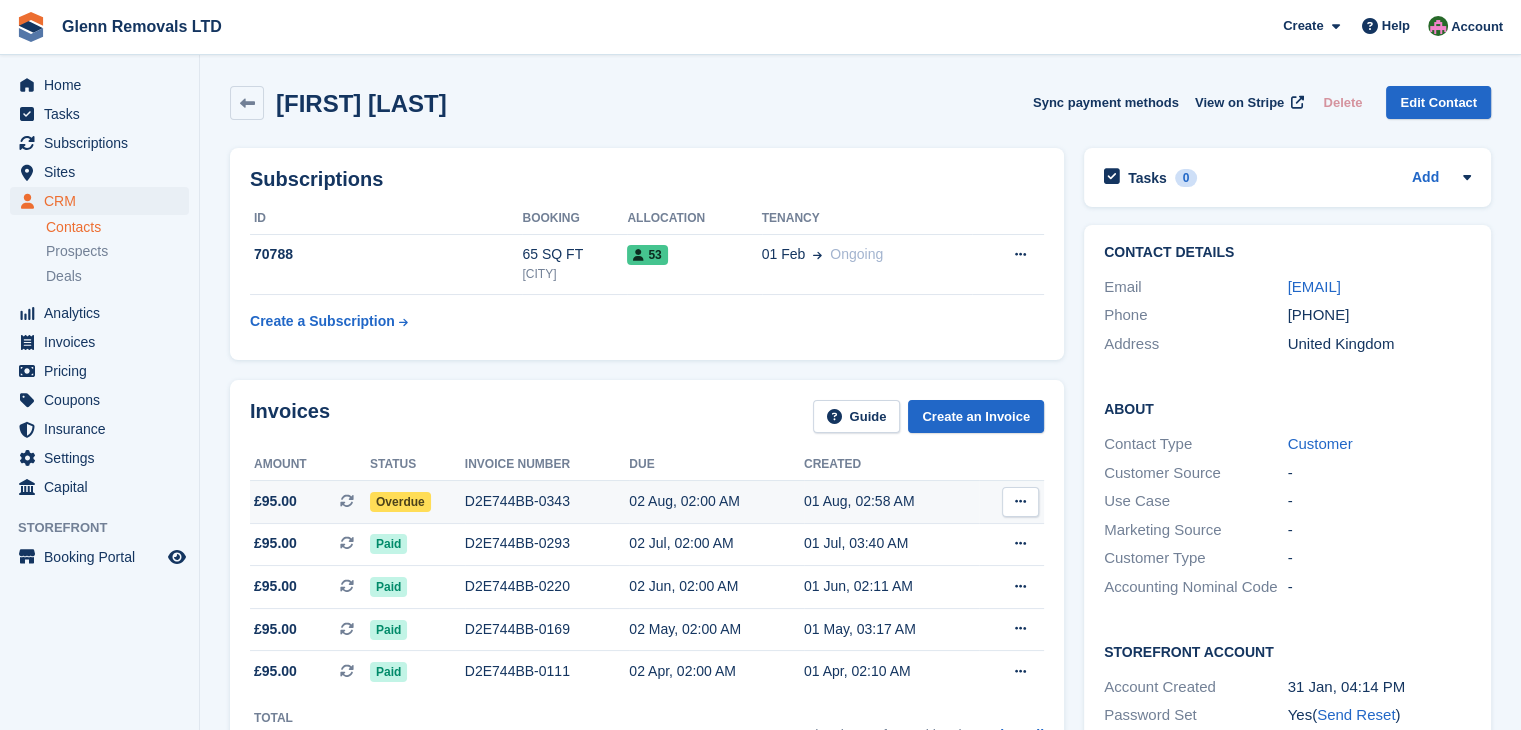 click on "D2E744BB-0343" at bounding box center [547, 501] 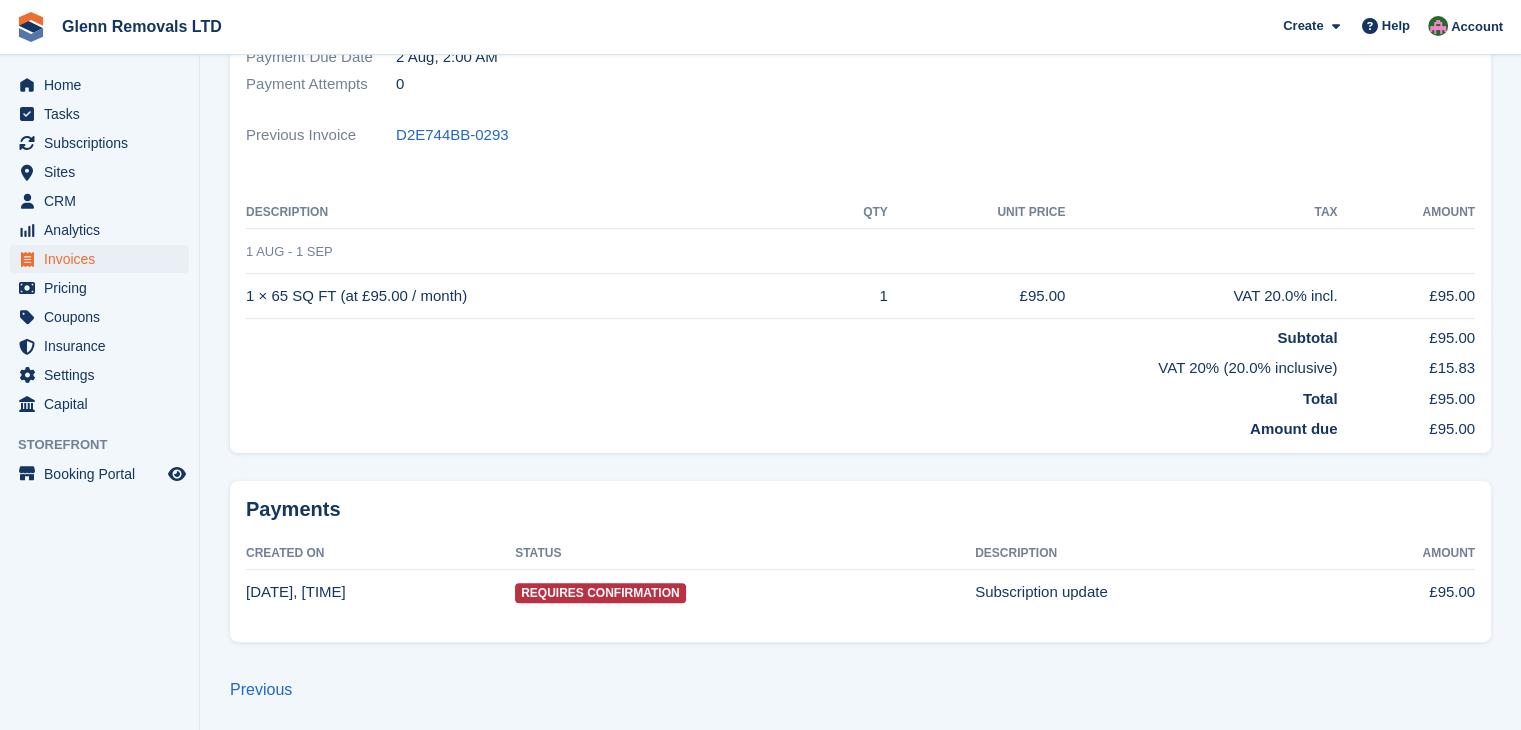 scroll, scrollTop: 396, scrollLeft: 0, axis: vertical 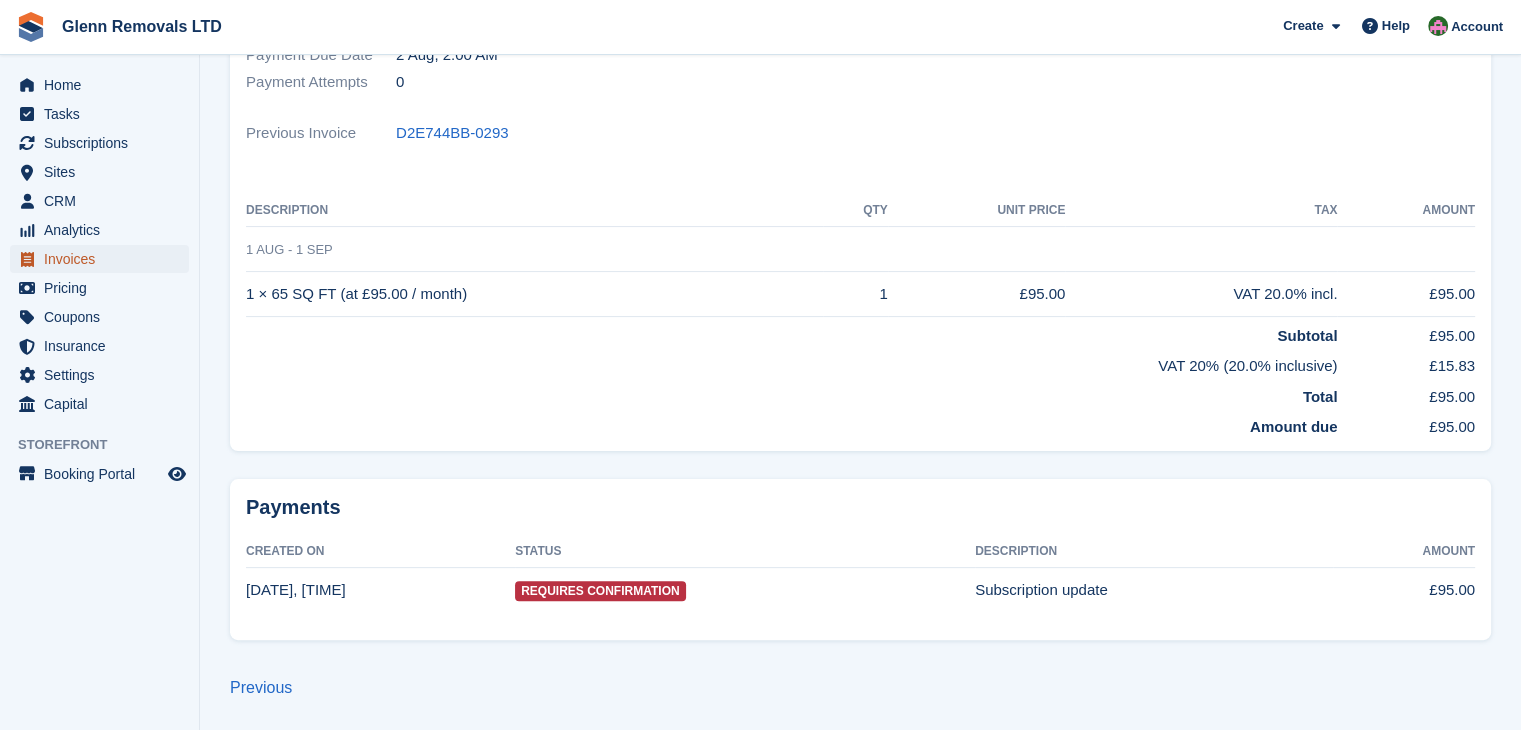 click on "Invoices" at bounding box center [104, 259] 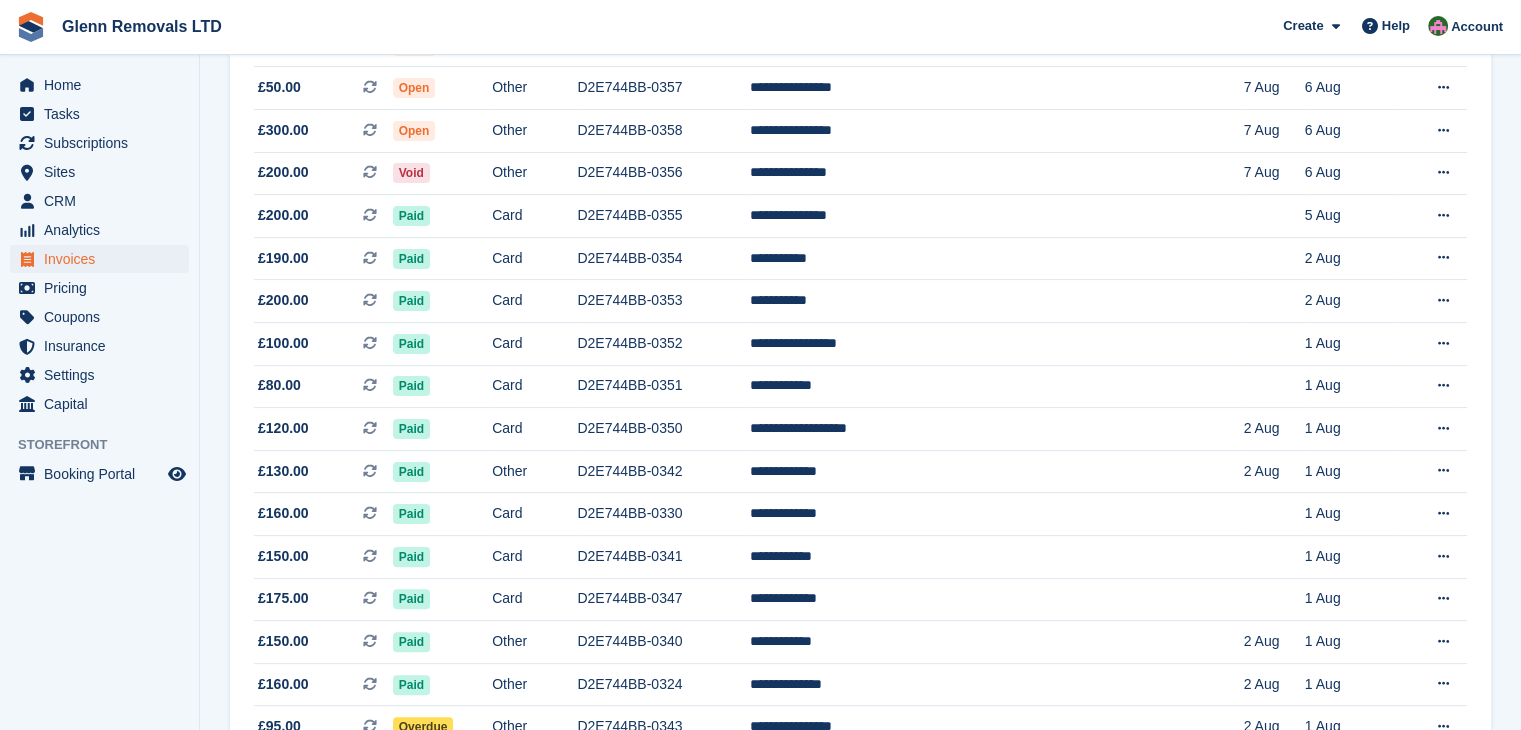 scroll, scrollTop: 0, scrollLeft: 0, axis: both 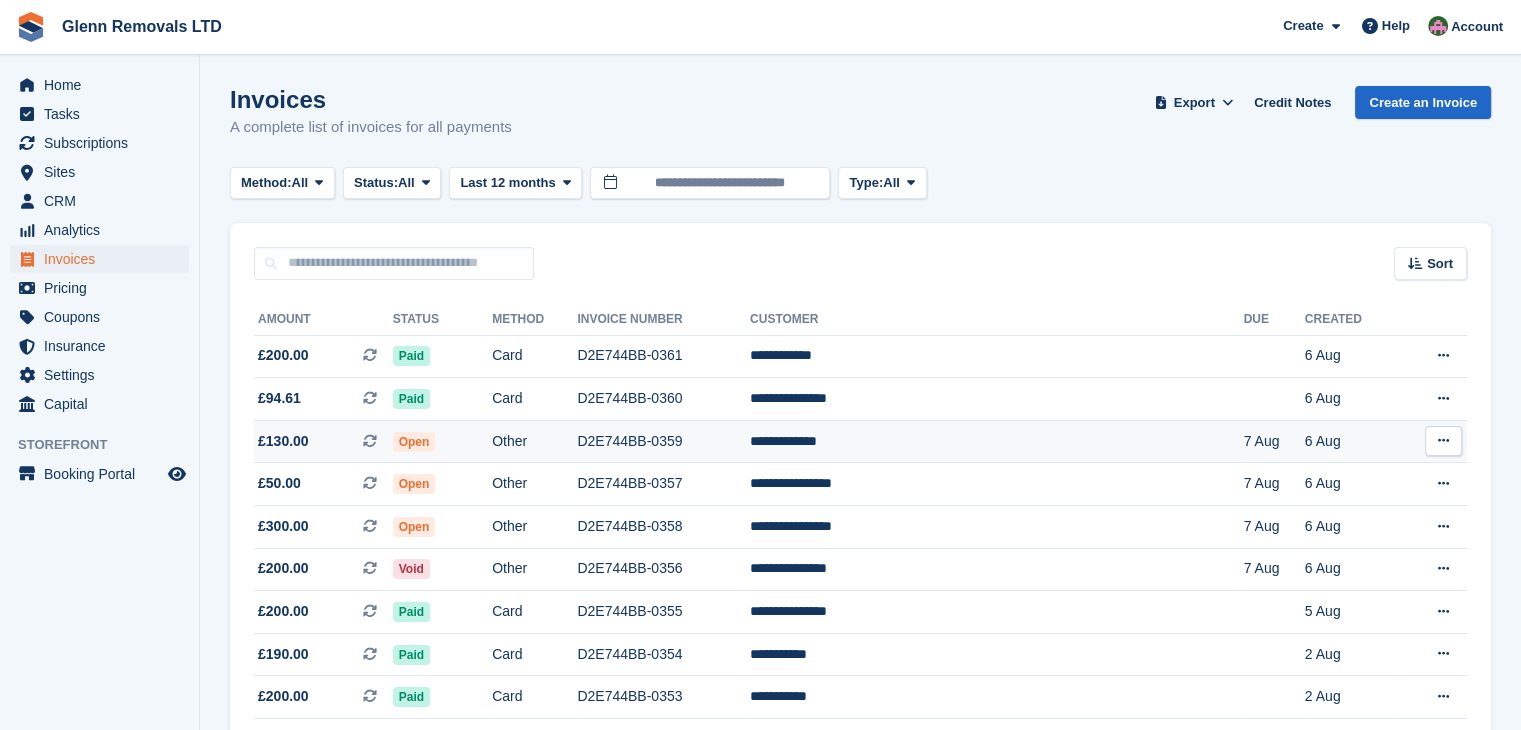click on "Open" at bounding box center (442, 441) 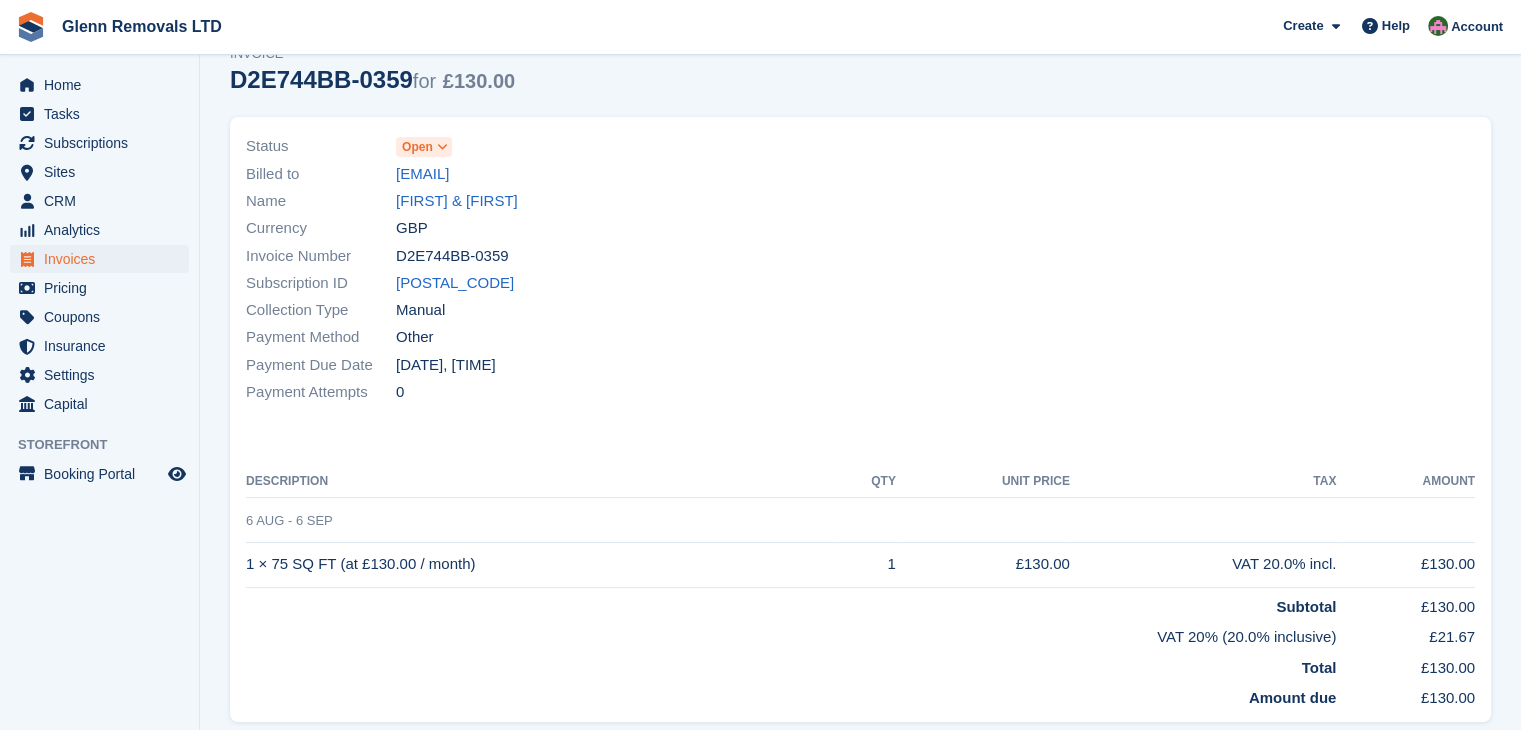 scroll, scrollTop: 0, scrollLeft: 0, axis: both 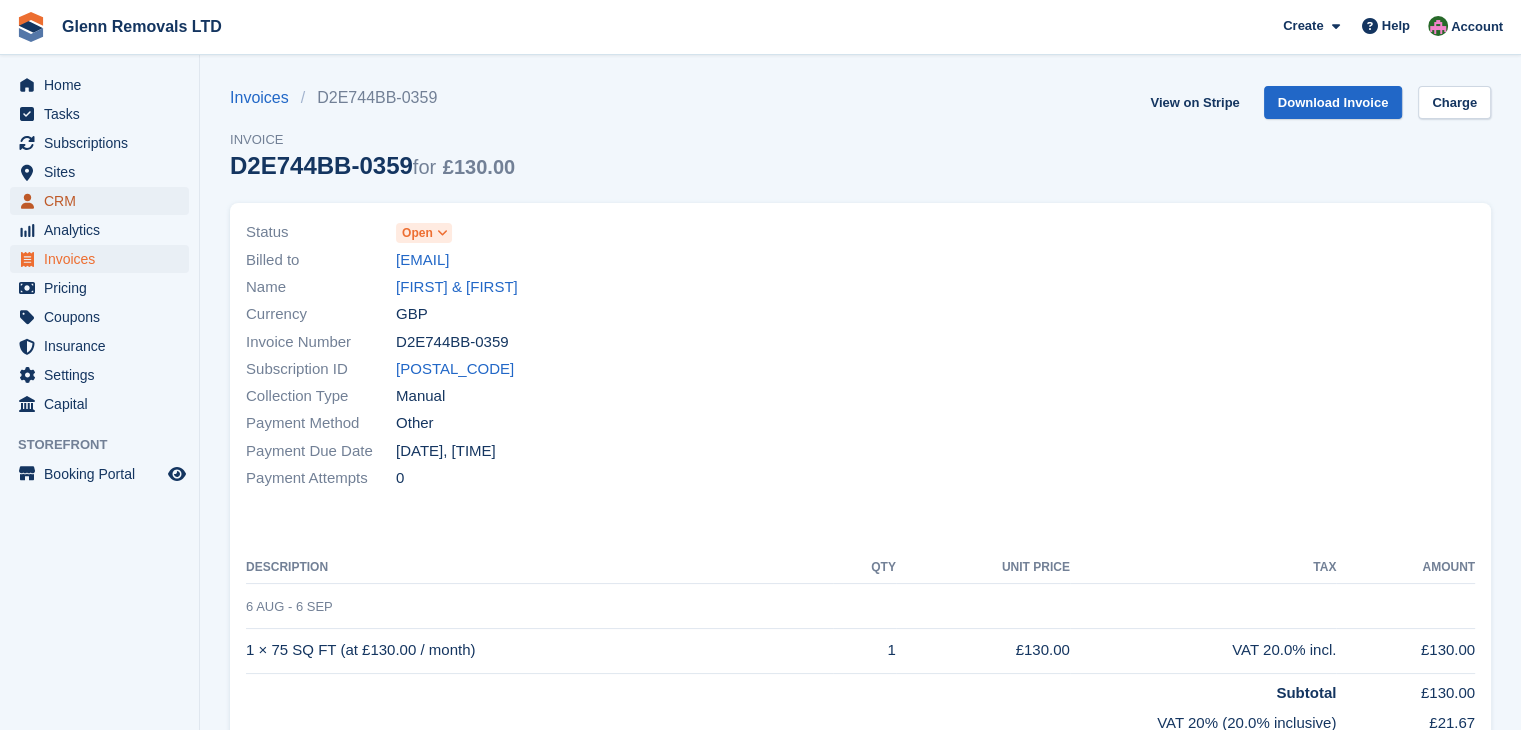 click on "CRM" at bounding box center [104, 201] 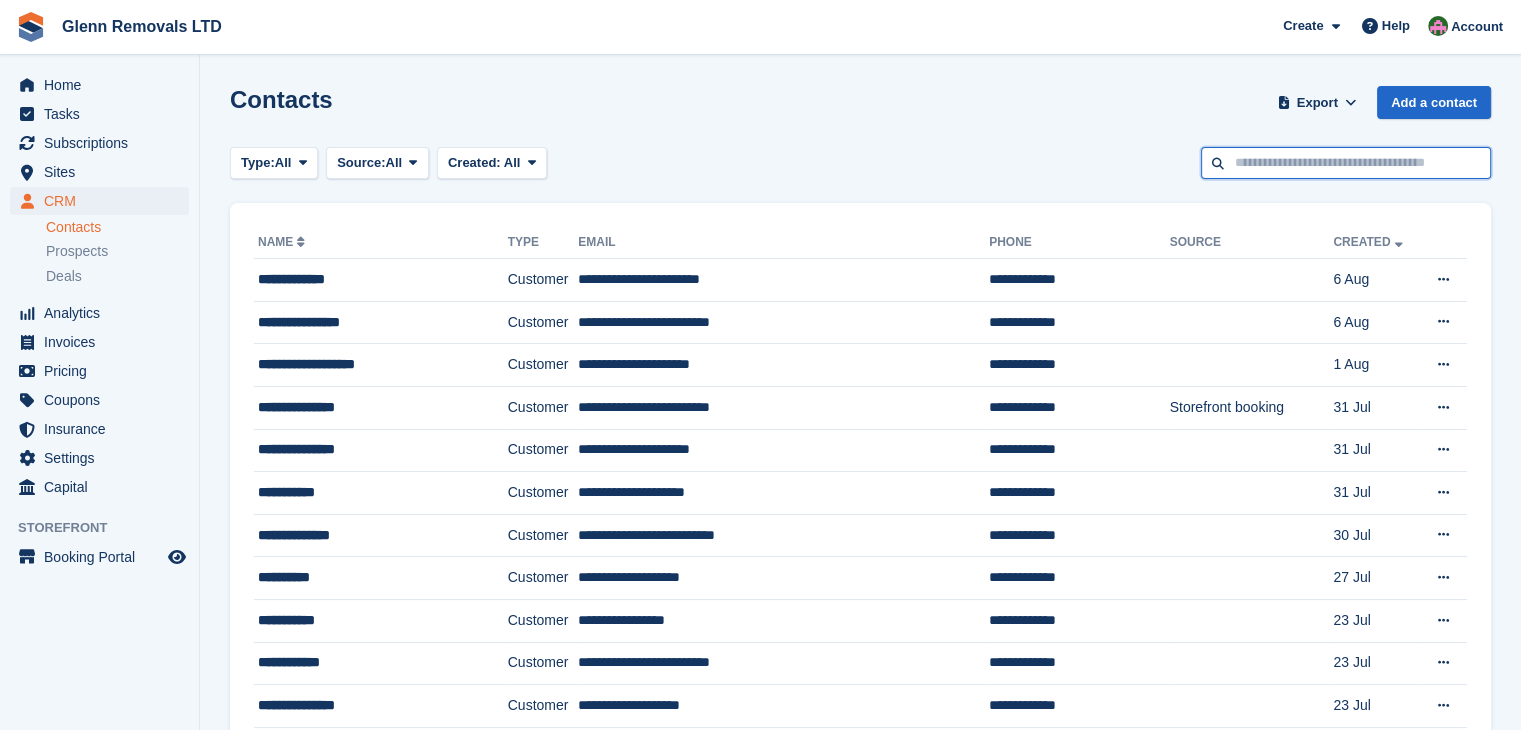 click at bounding box center (1346, 163) 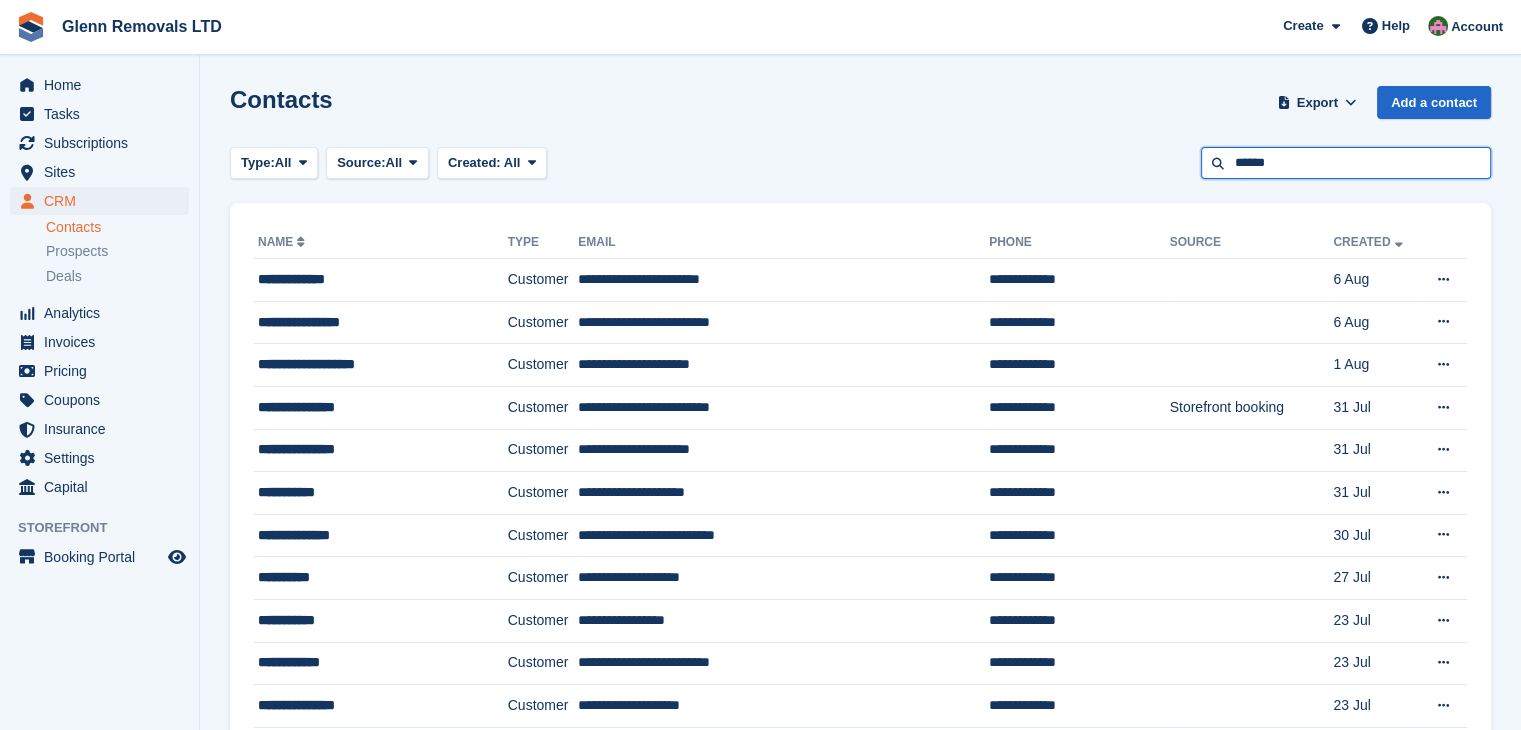 type on "******" 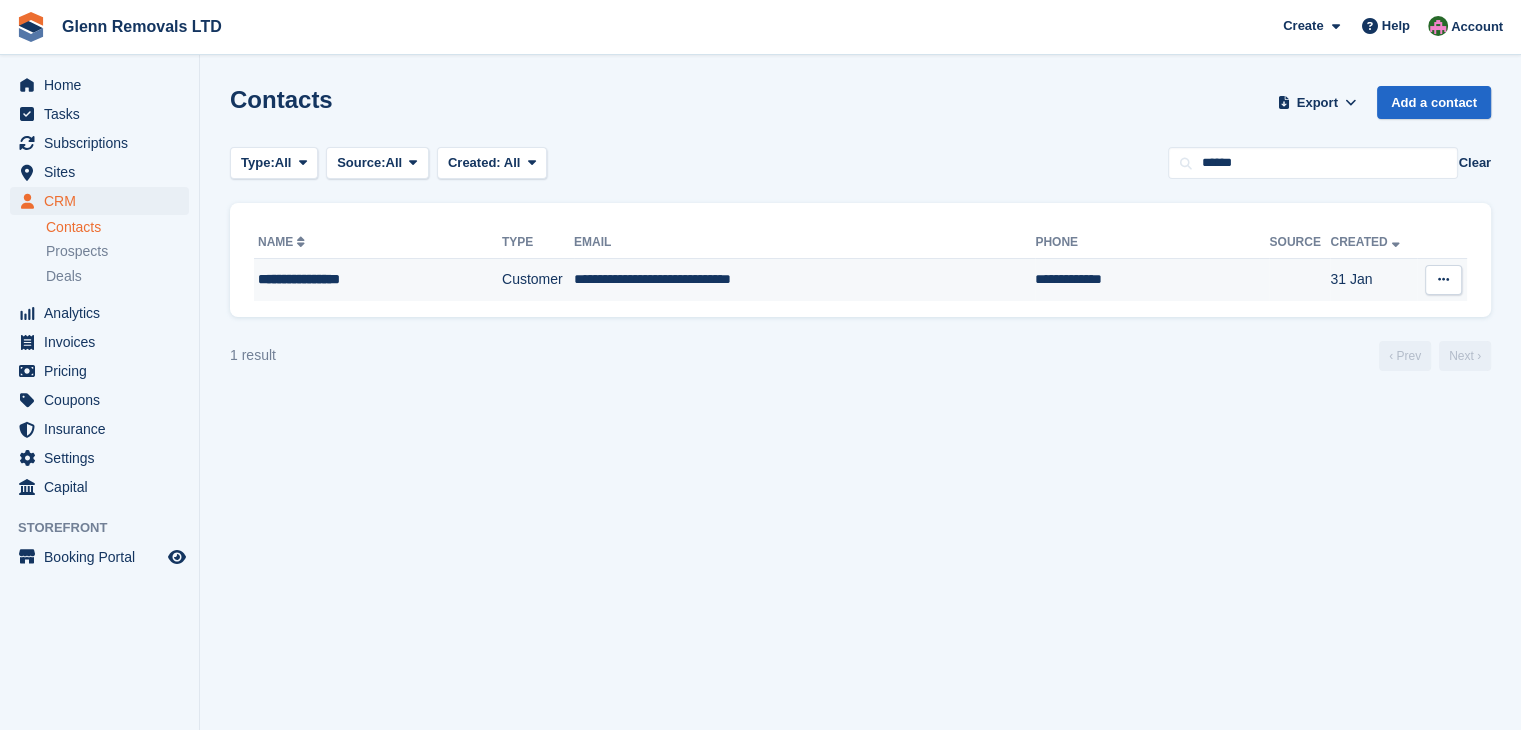 click on "Customer" at bounding box center (538, 280) 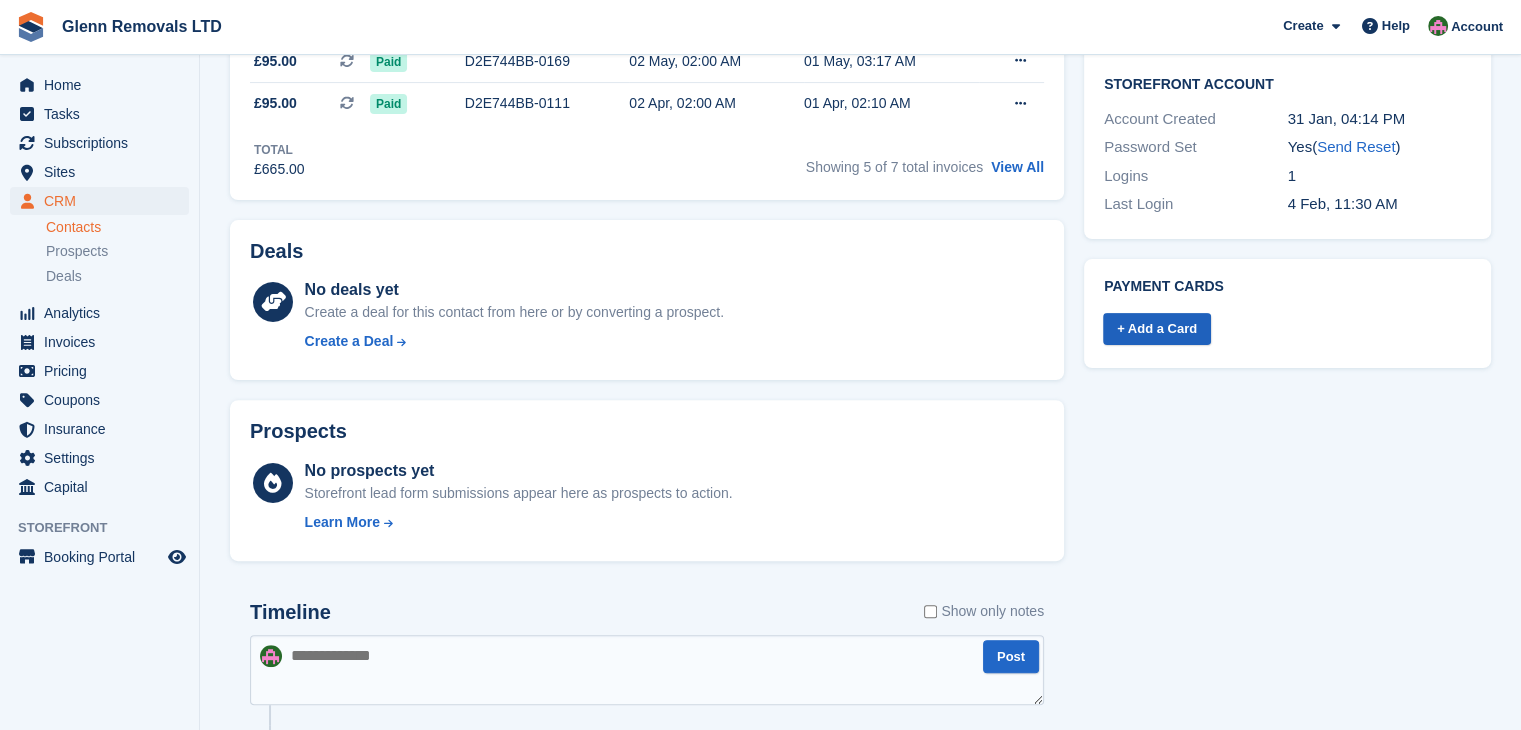 scroll, scrollTop: 600, scrollLeft: 0, axis: vertical 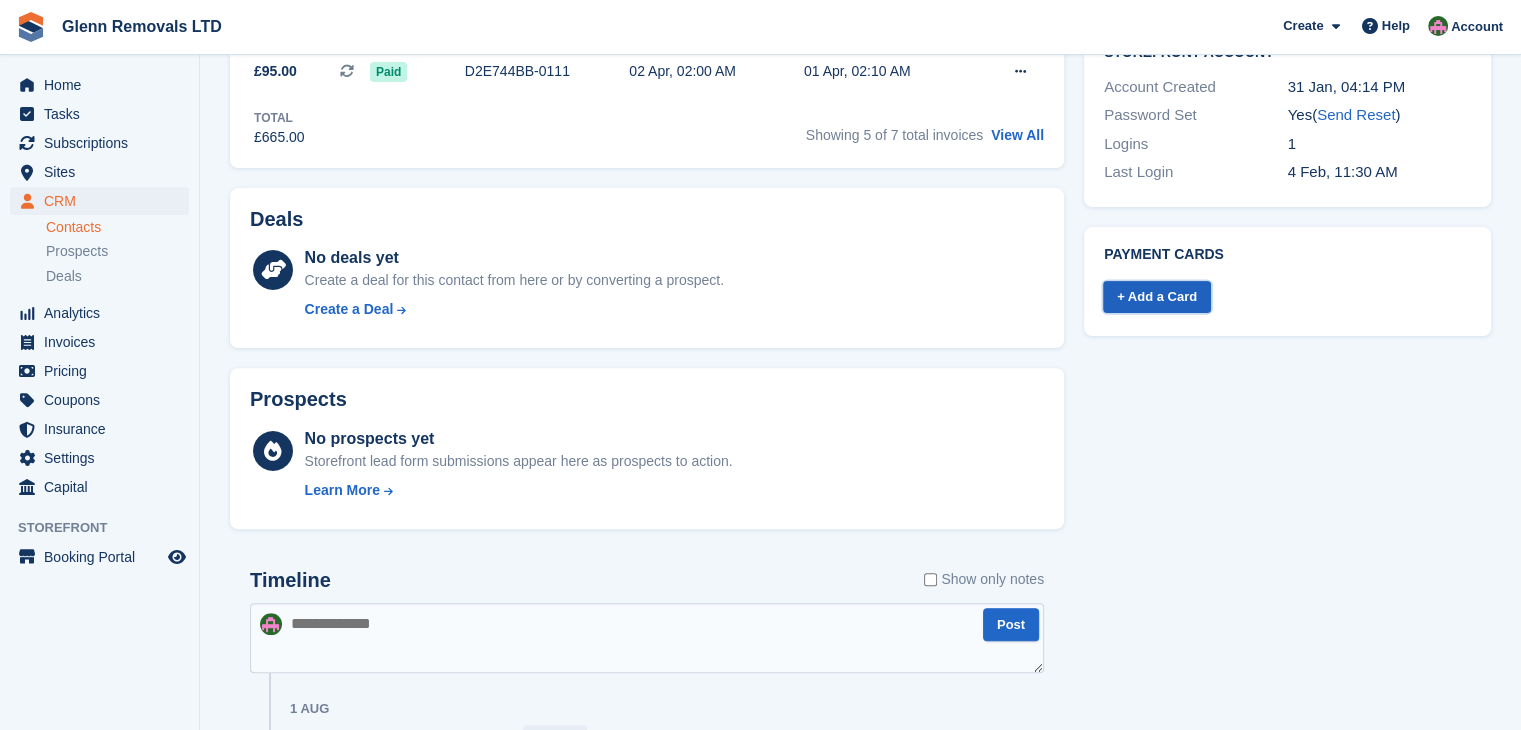 click on "+ Add a Card" at bounding box center [1157, 297] 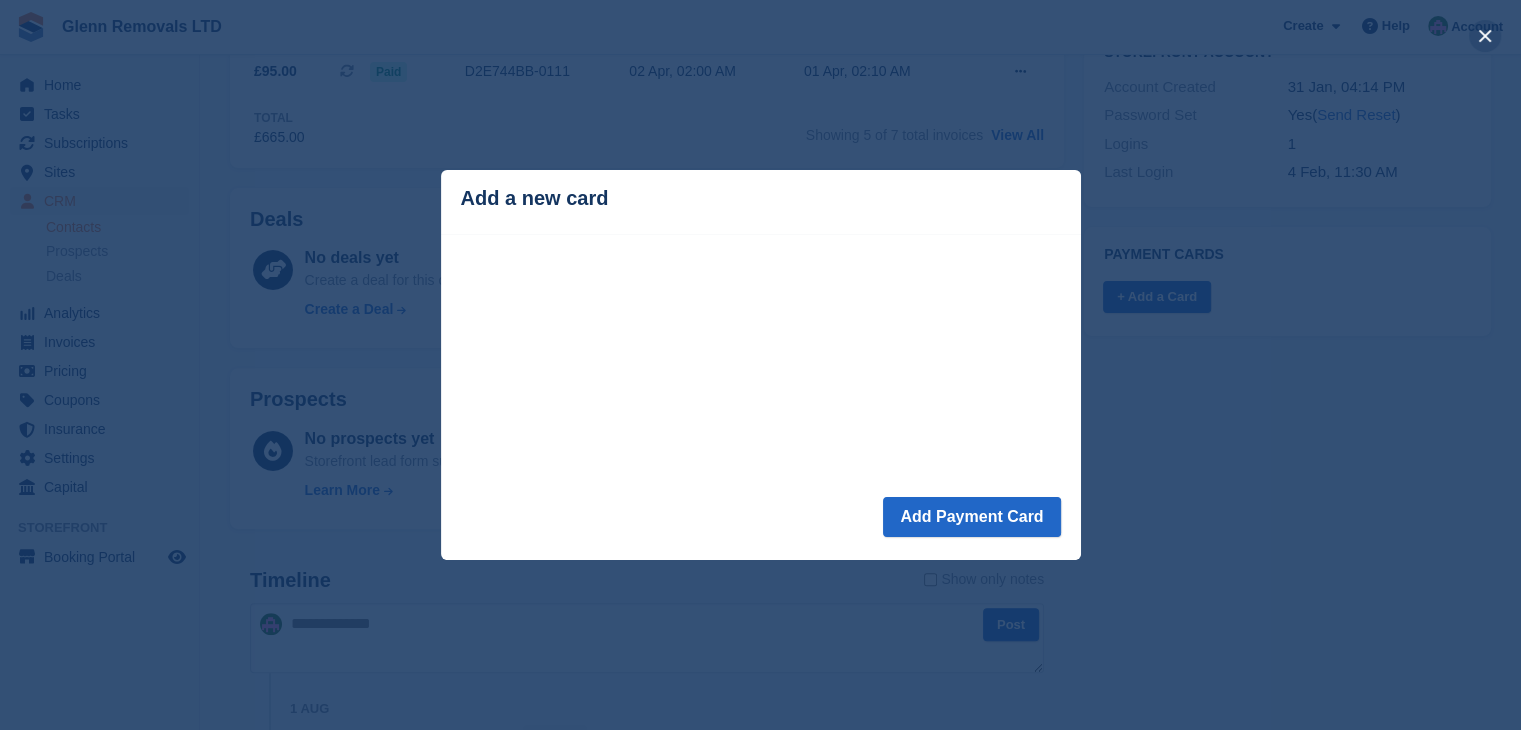 click at bounding box center (1485, 36) 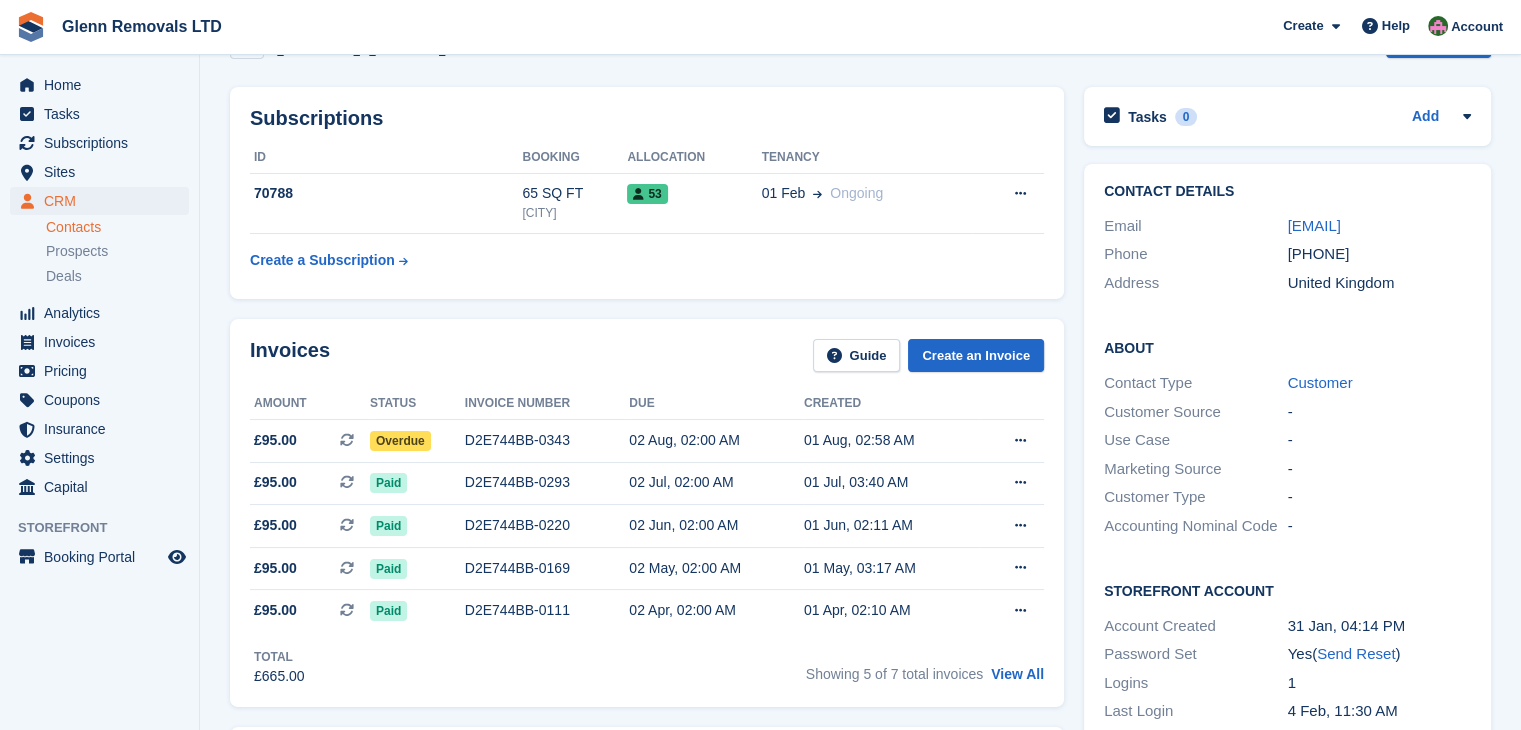 scroll, scrollTop: 0, scrollLeft: 0, axis: both 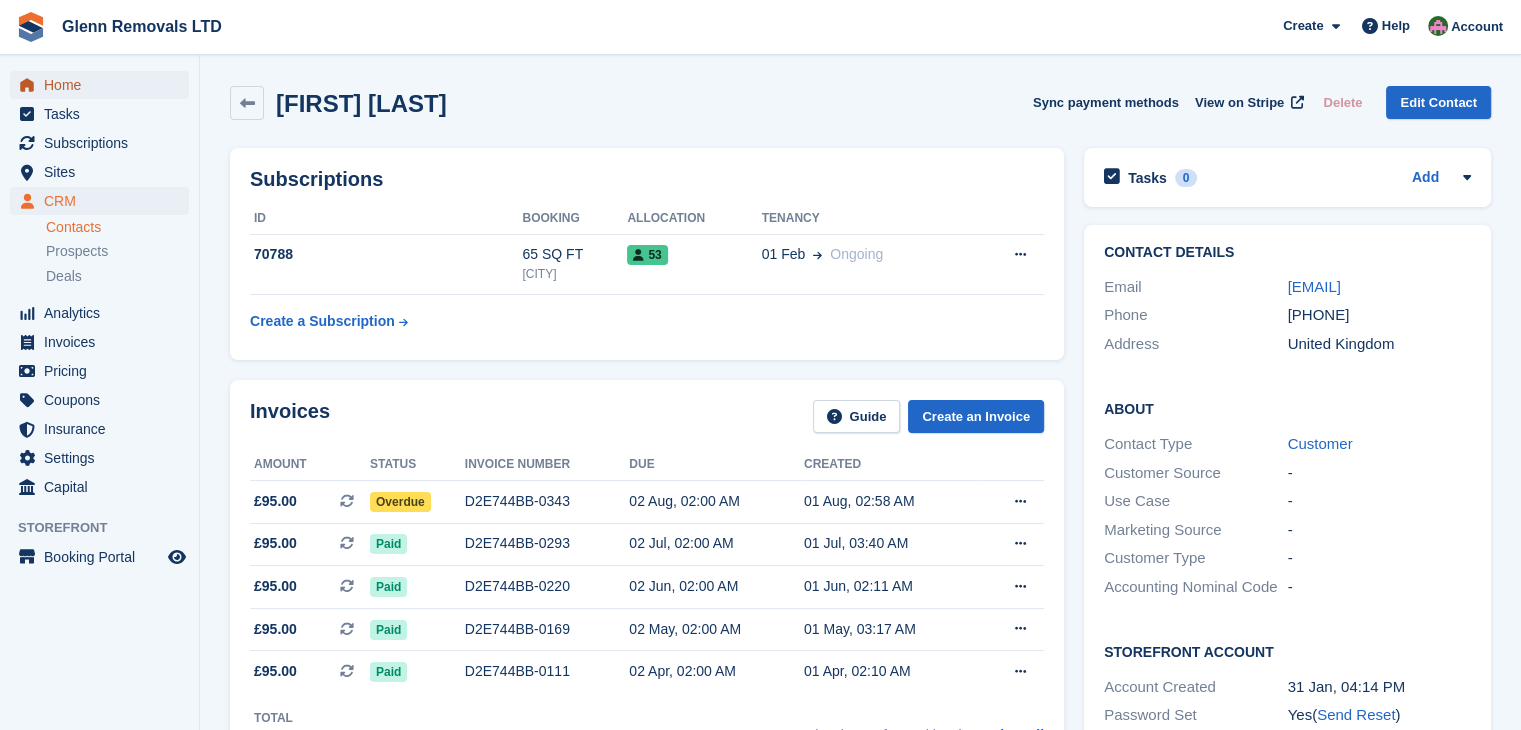 click on "Home" at bounding box center [104, 85] 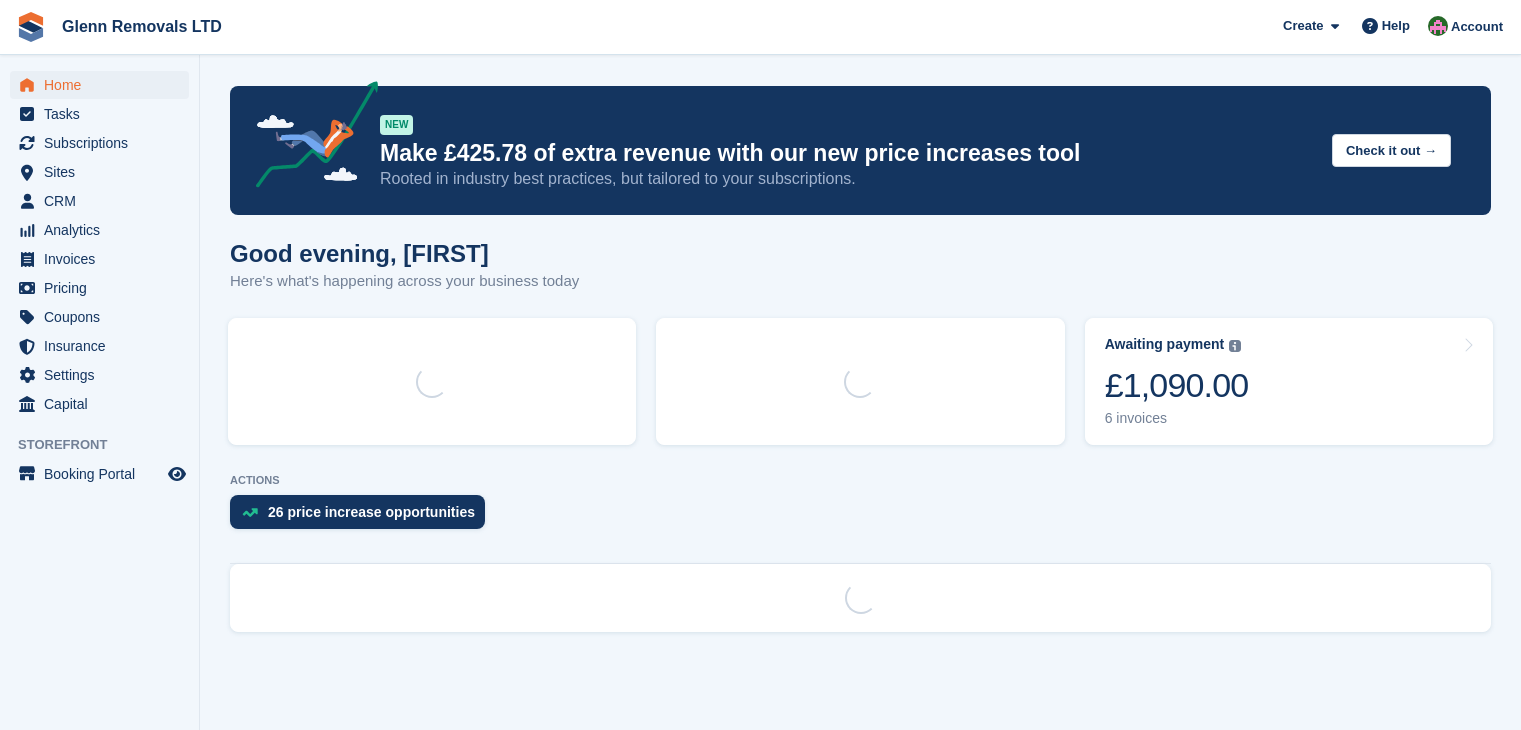 scroll, scrollTop: 0, scrollLeft: 0, axis: both 